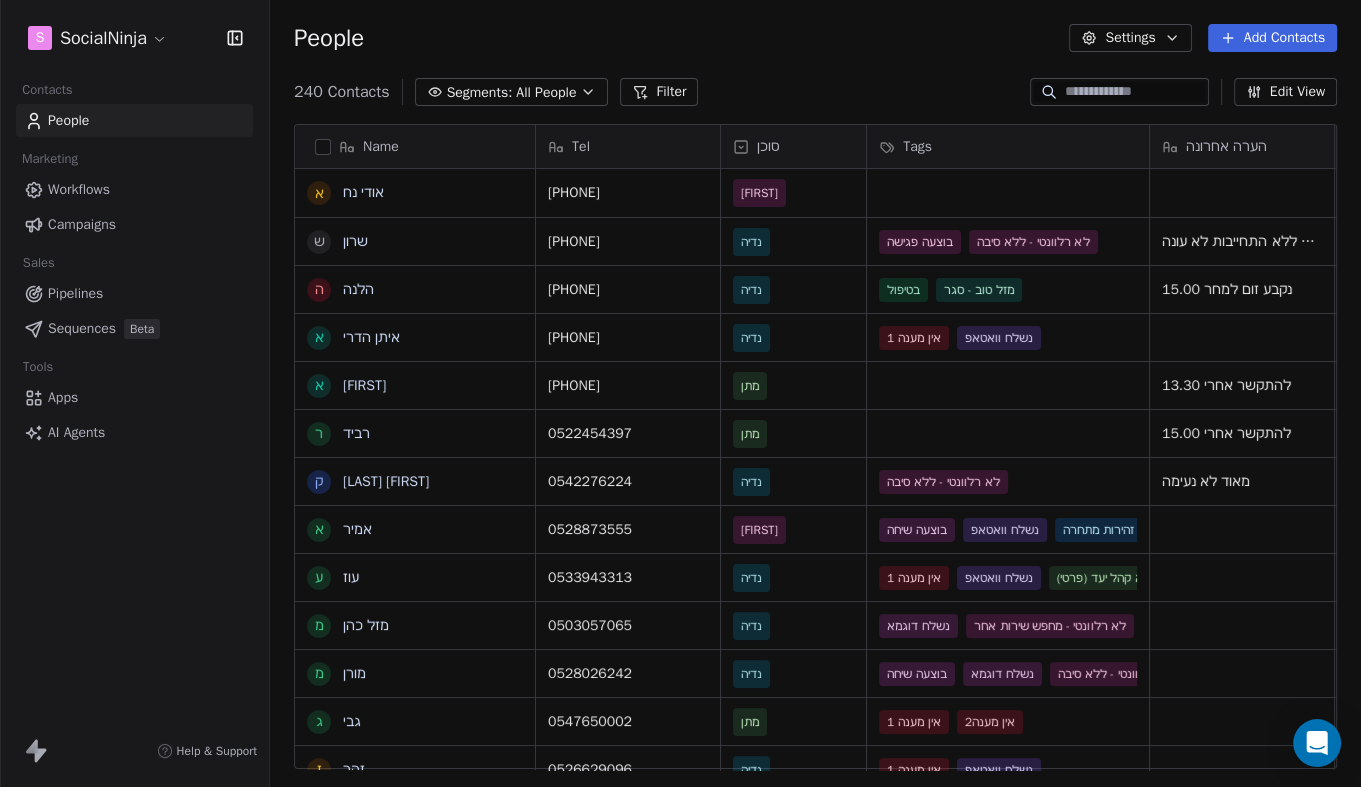 scroll, scrollTop: 0, scrollLeft: 0, axis: both 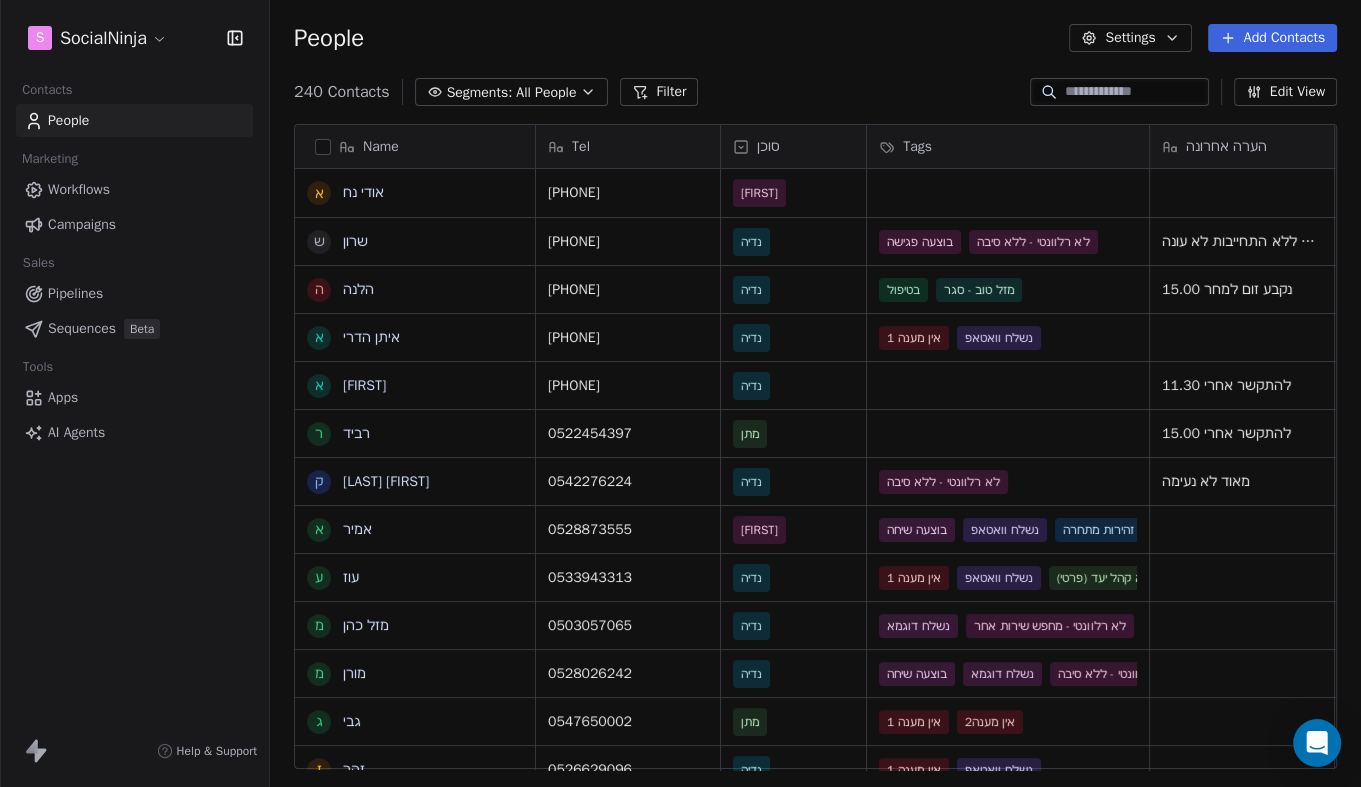 click on "Settings" at bounding box center [1130, 38] 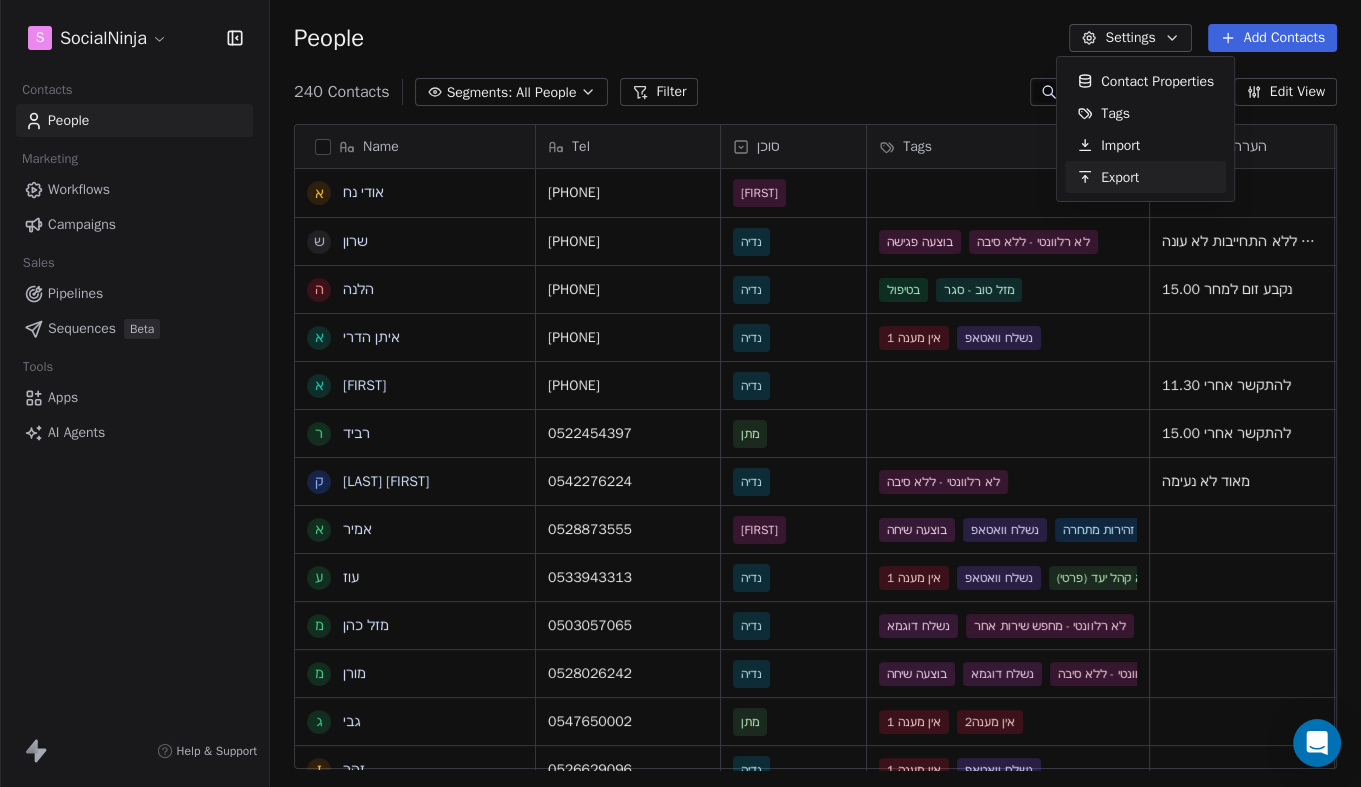 click on "Export" at bounding box center [1120, 177] 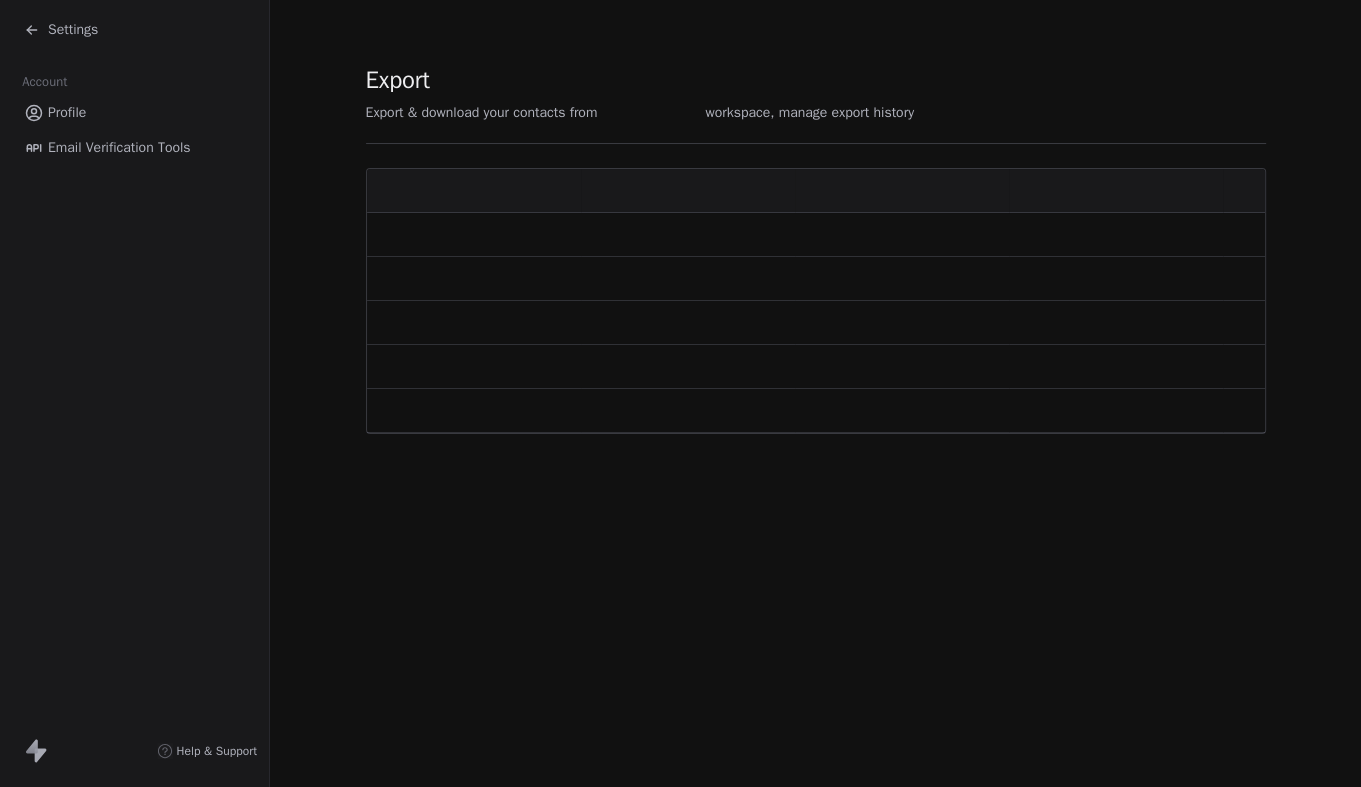 scroll, scrollTop: 0, scrollLeft: 0, axis: both 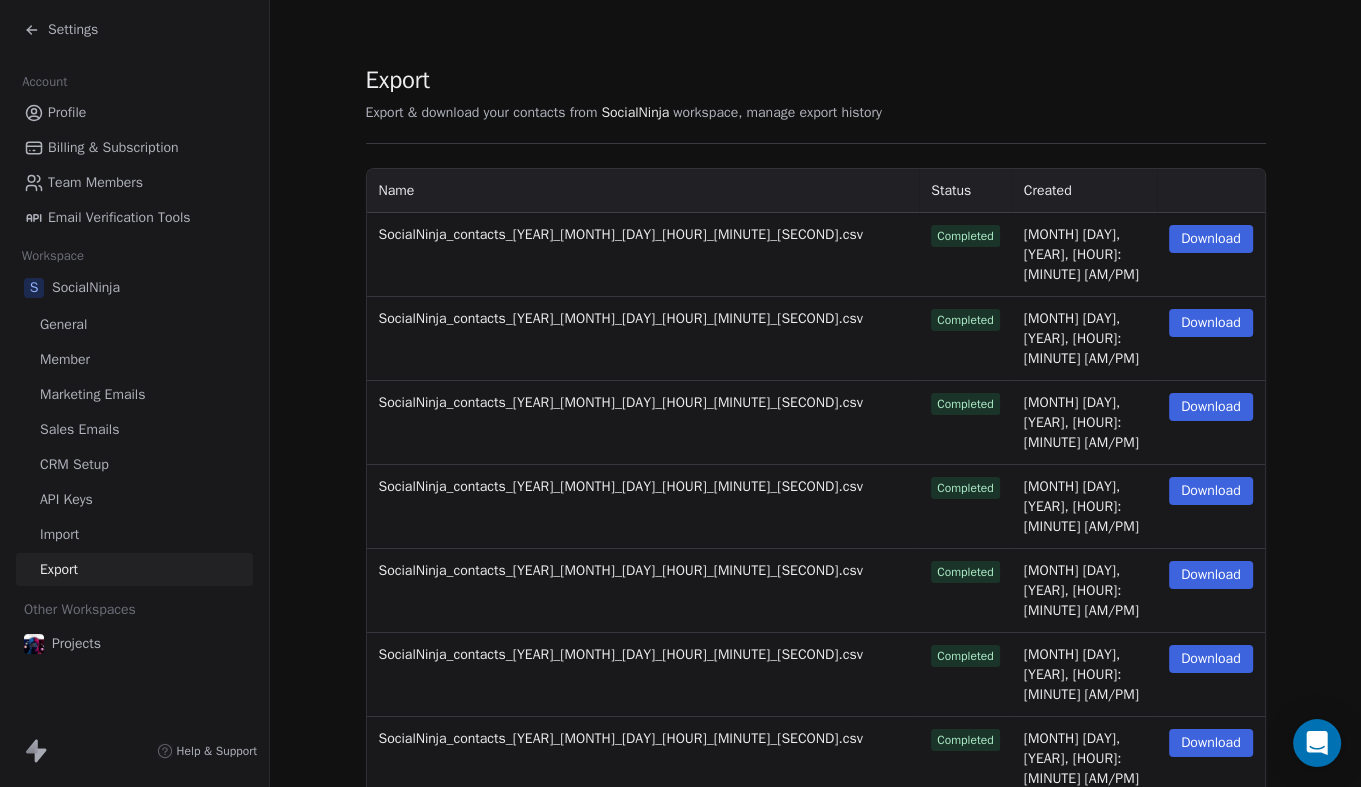 click on "SocialNinja" at bounding box center [635, 113] 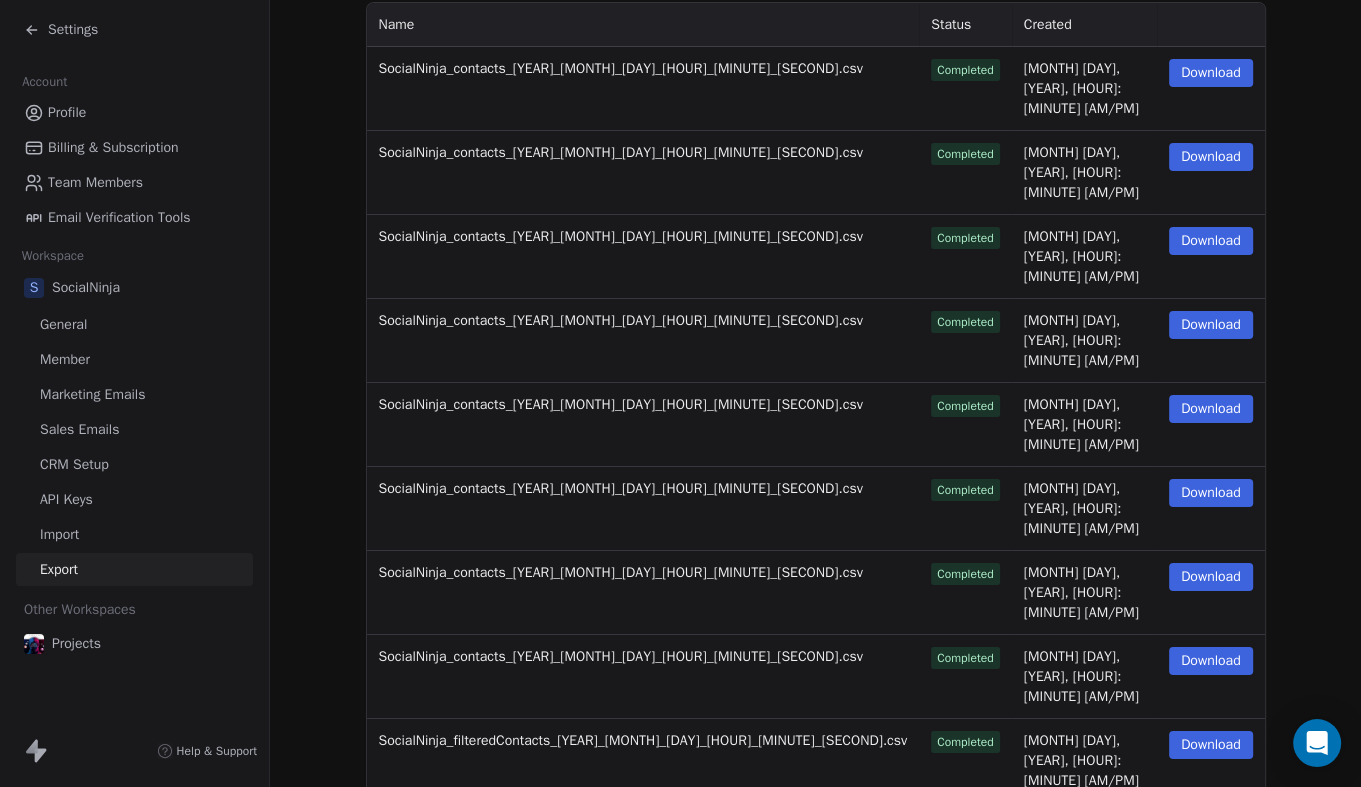 scroll, scrollTop: 0, scrollLeft: 0, axis: both 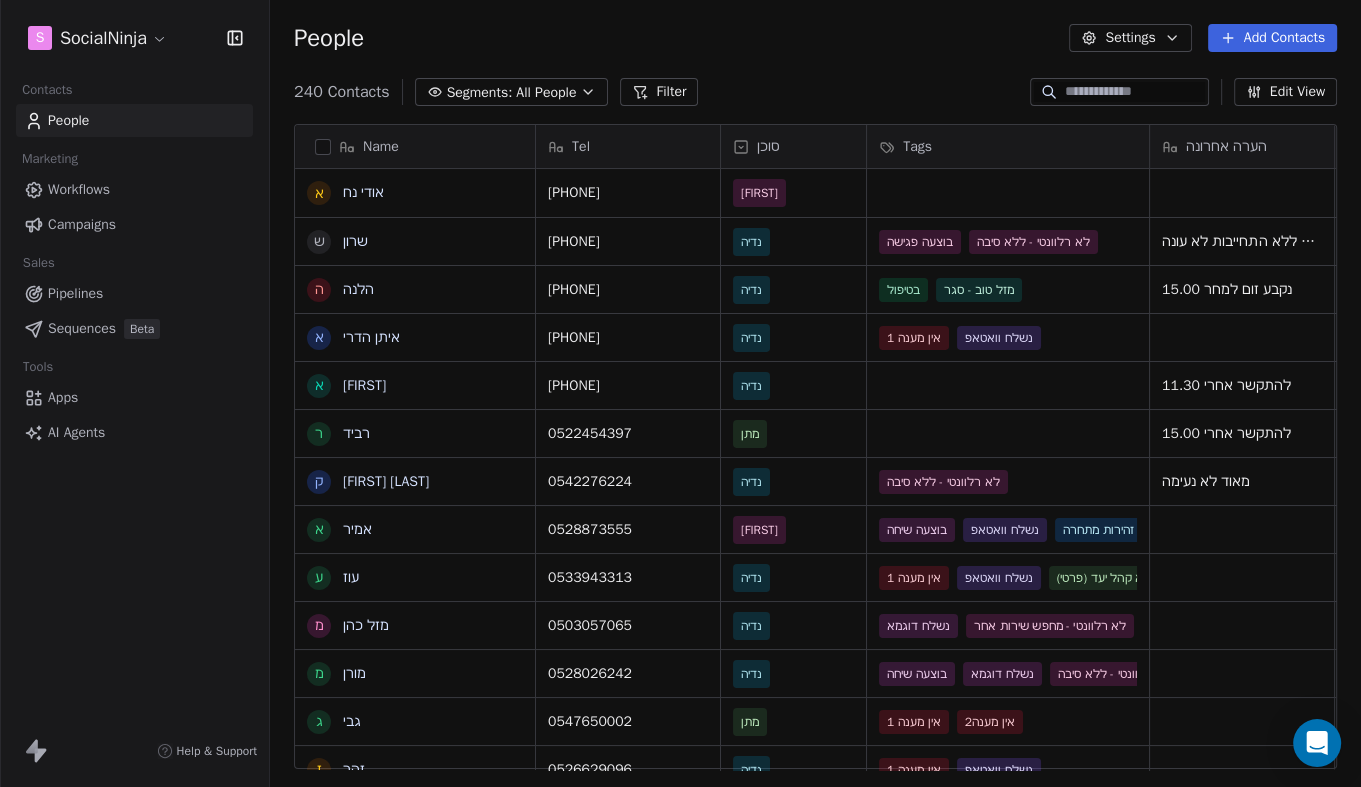 click 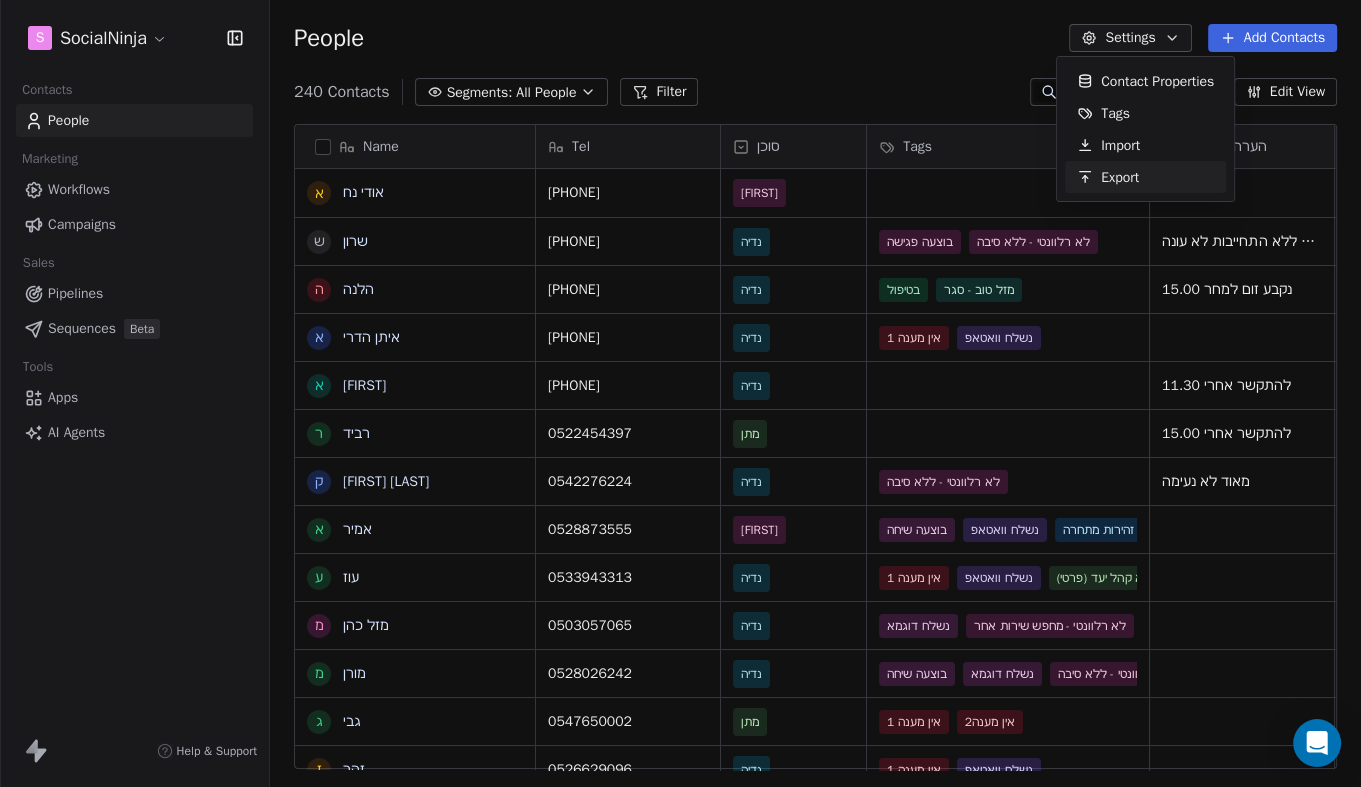 click on "Export" at bounding box center (1120, 177) 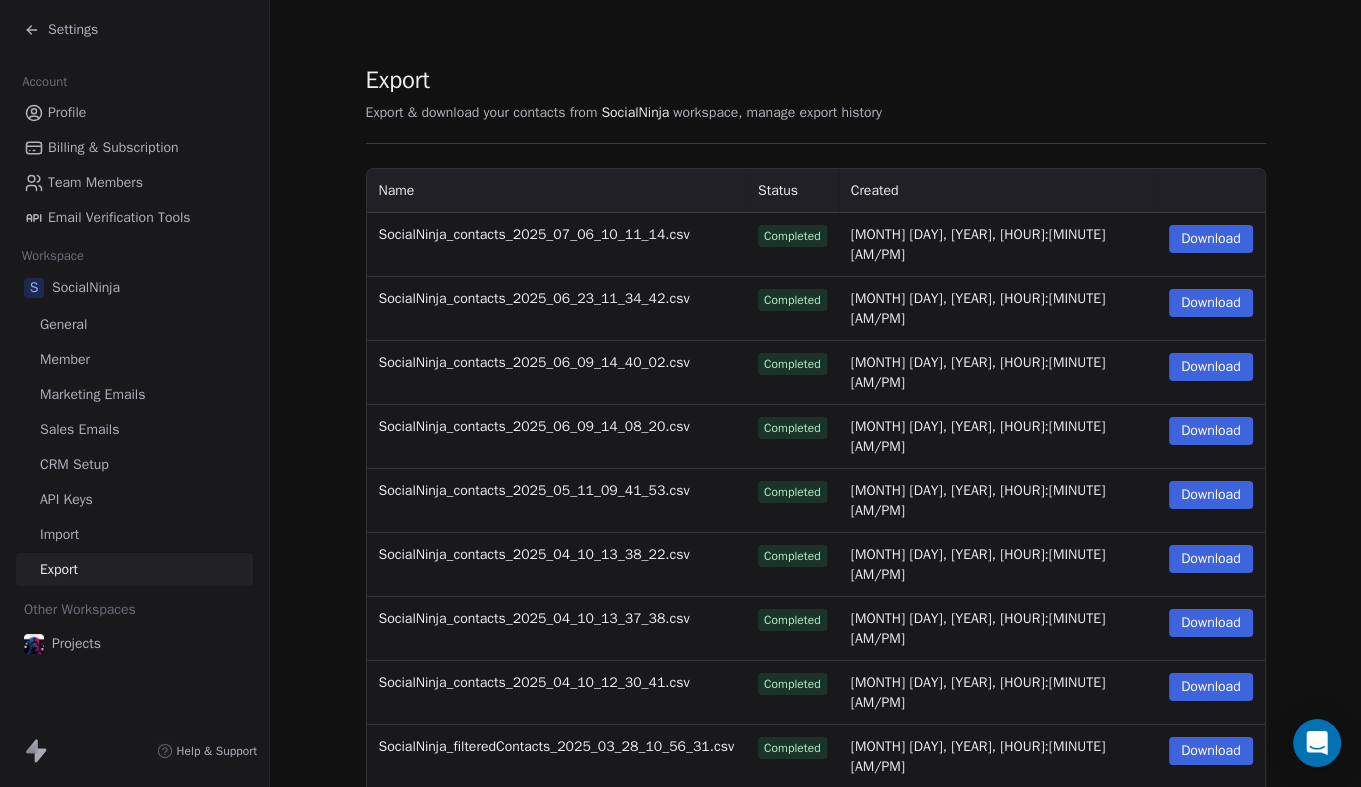 scroll, scrollTop: 0, scrollLeft: 0, axis: both 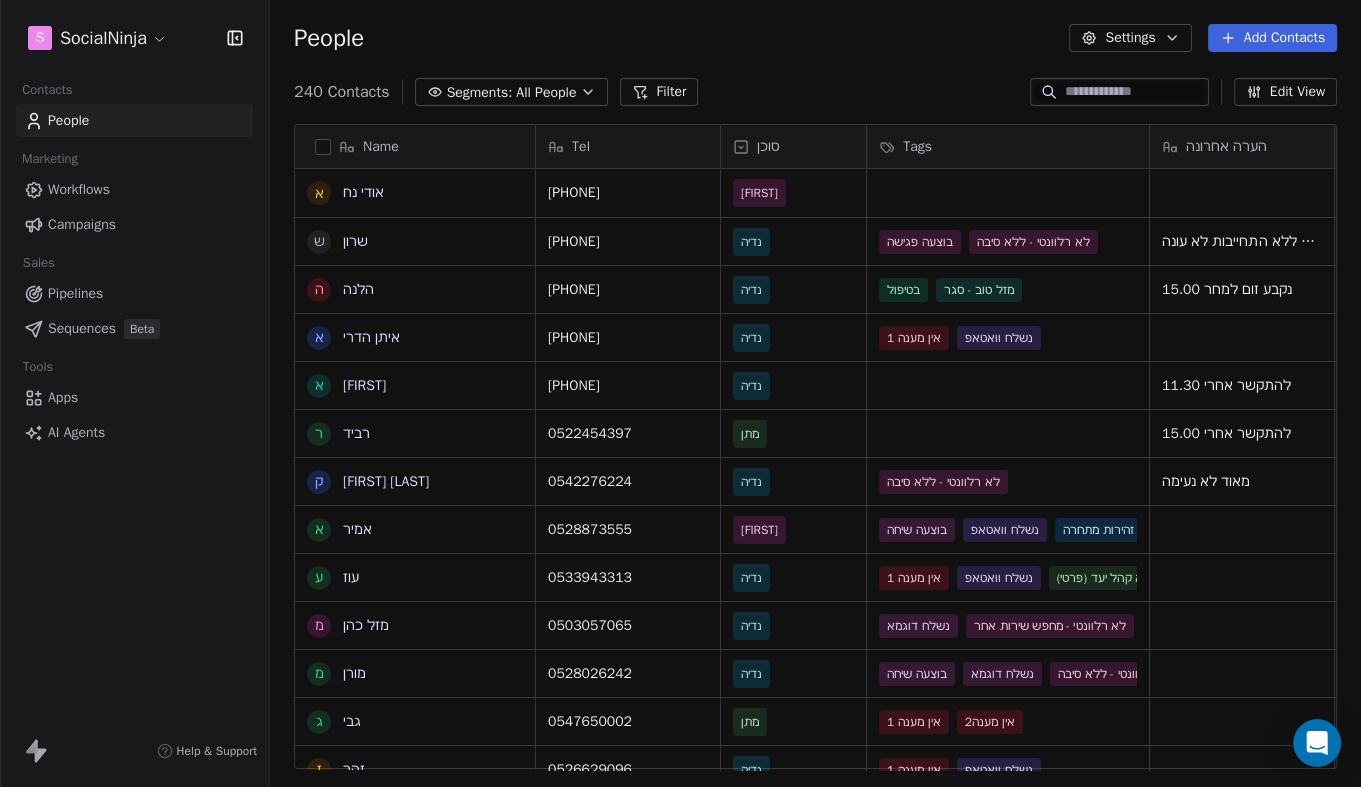 click on "Edit View" at bounding box center [1285, 92] 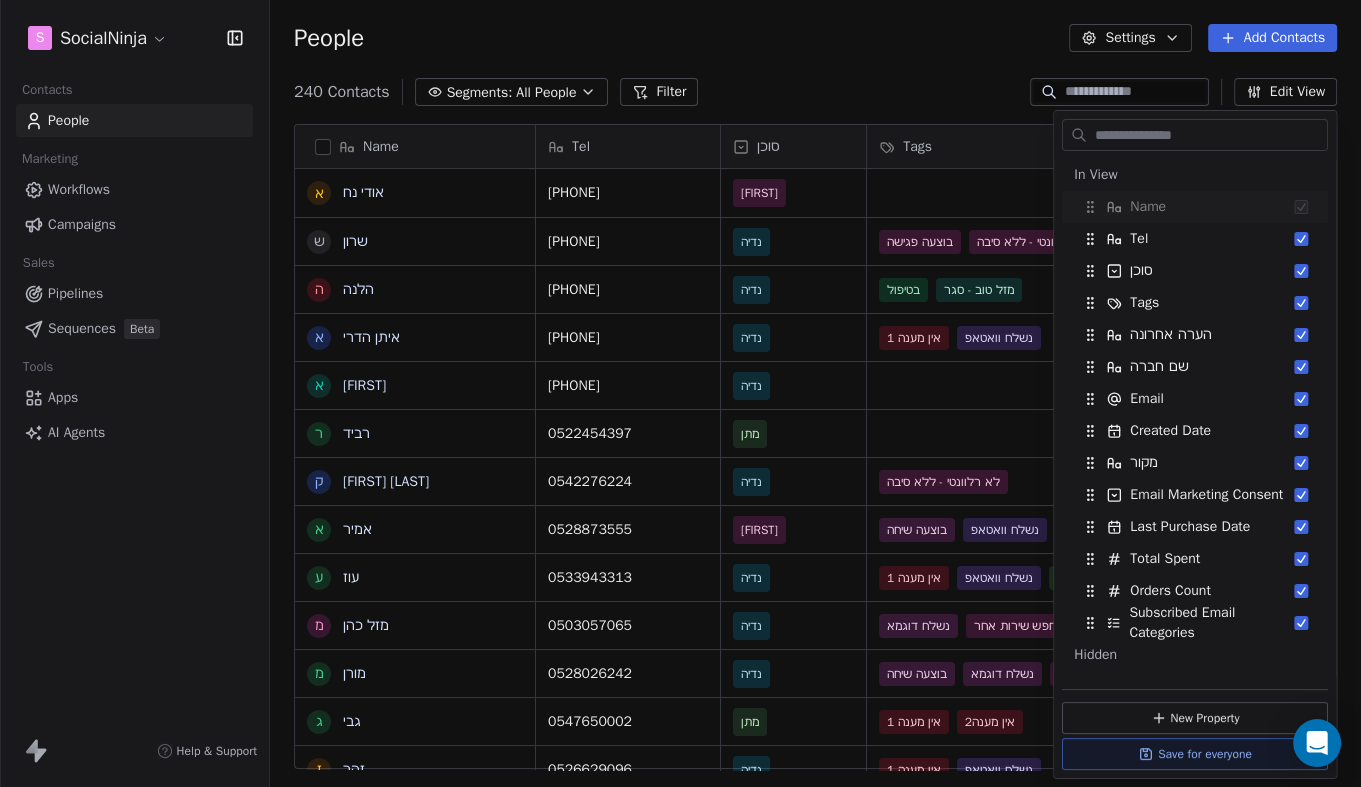 click on "People Settings  Add Contacts" at bounding box center [815, 38] 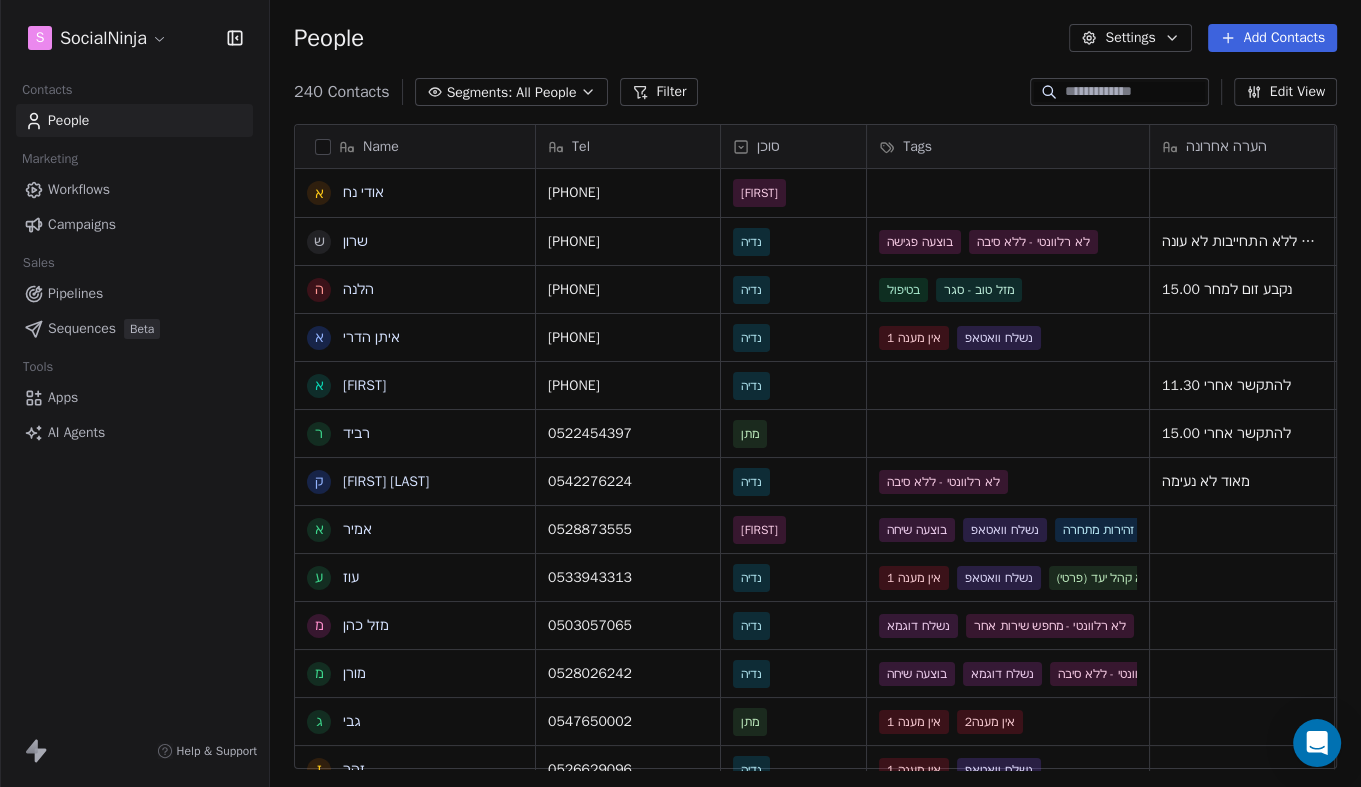 click on "240 Contacts" at bounding box center (342, 92) 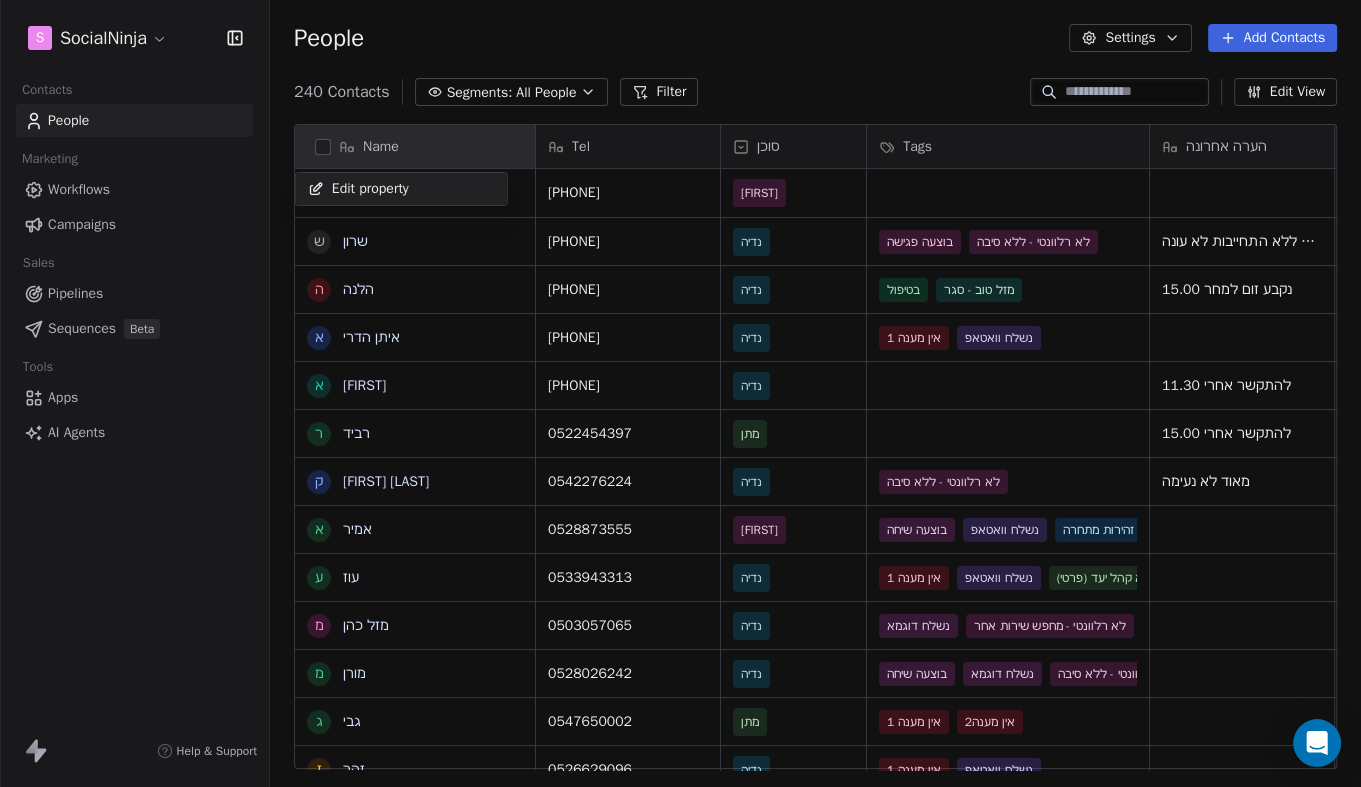 click on "Name [FIRST] [LAST] Email [EMAIL] Created Date [MONTH] [DAY], [YEAR] [HOUR]:[MINUTE] [AM/PM] [PHONE]" at bounding box center (680, 393) 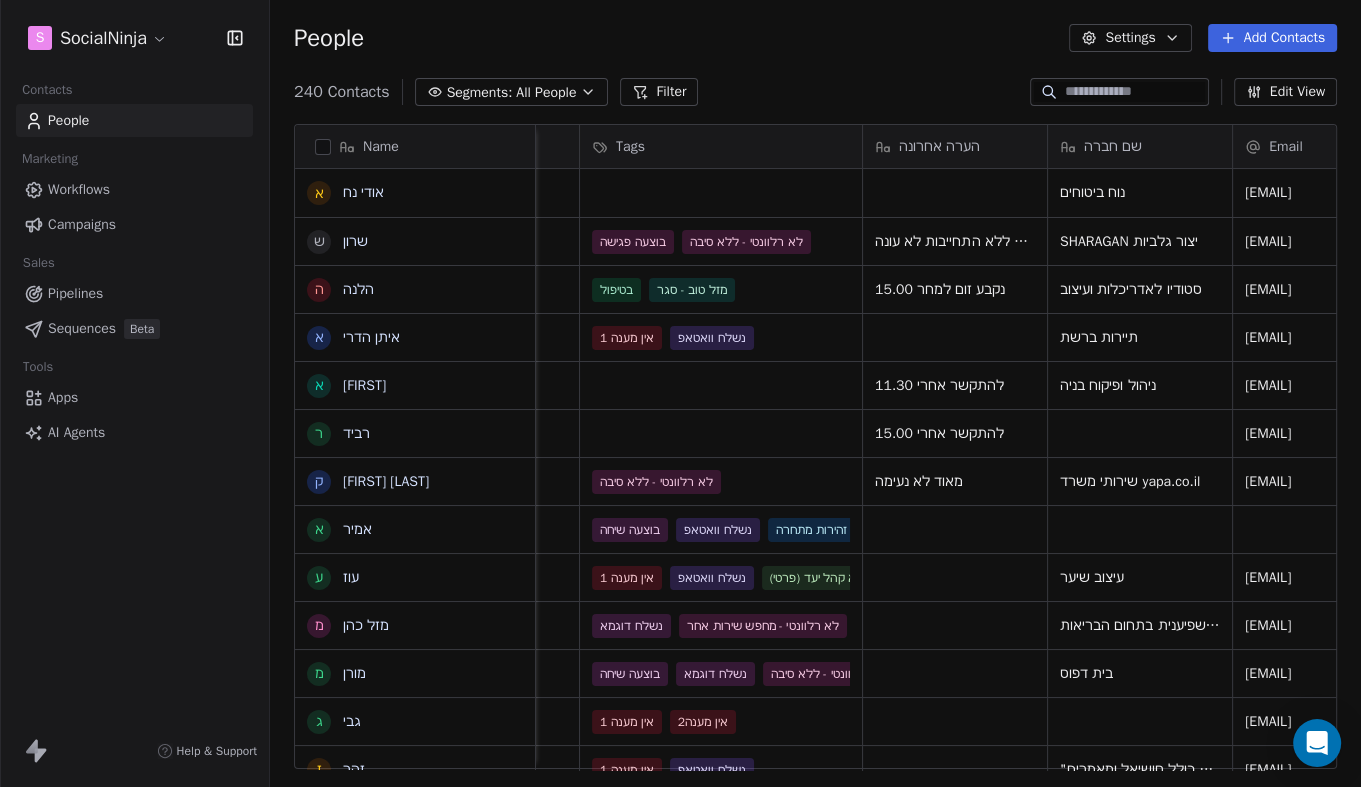 scroll, scrollTop: 0, scrollLeft: 0, axis: both 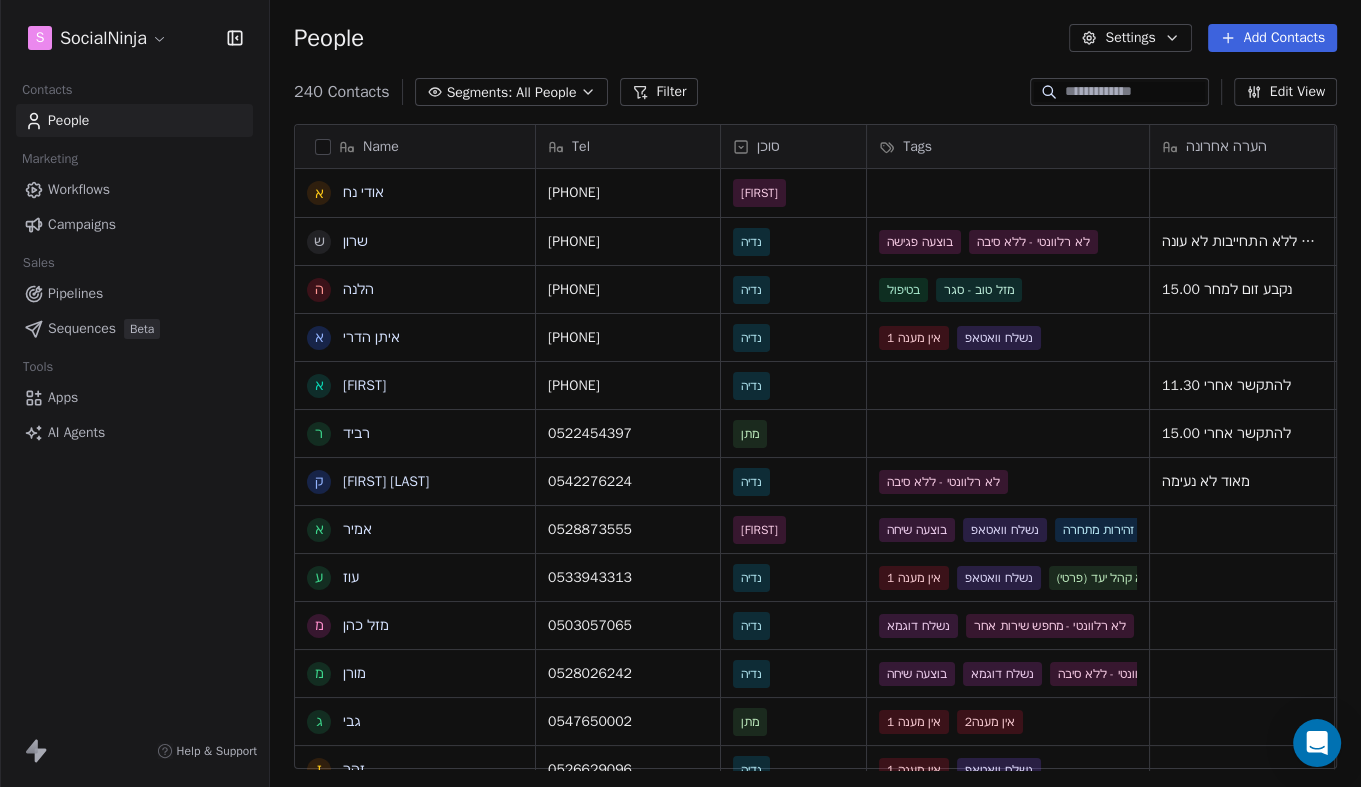 click on "Name" at bounding box center (381, 147) 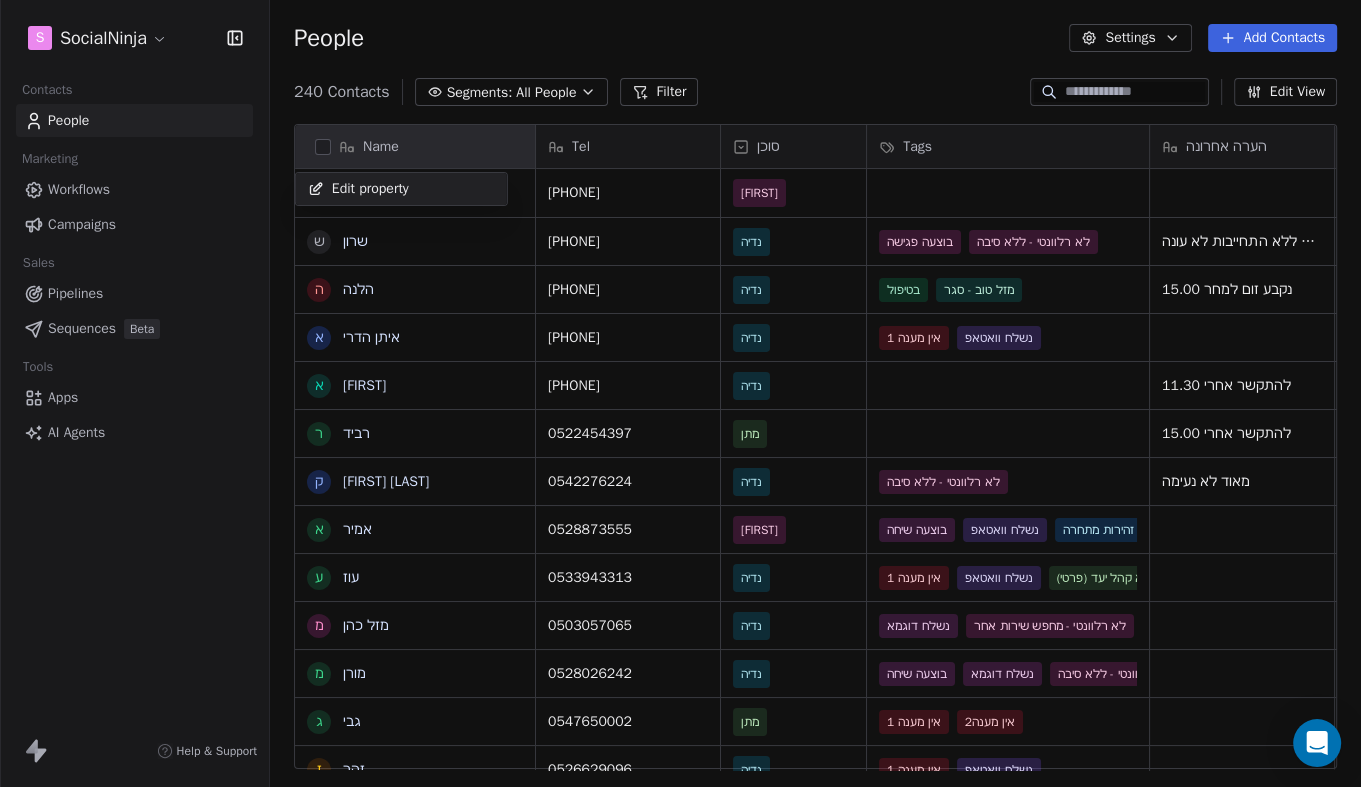 click on "Name [FIRST] [LAST] Email [EMAIL] Created Date [MONTH] [DAY], [YEAR] [HOUR]:[MINUTE] [AM/PM] [PHONE]" at bounding box center (680, 393) 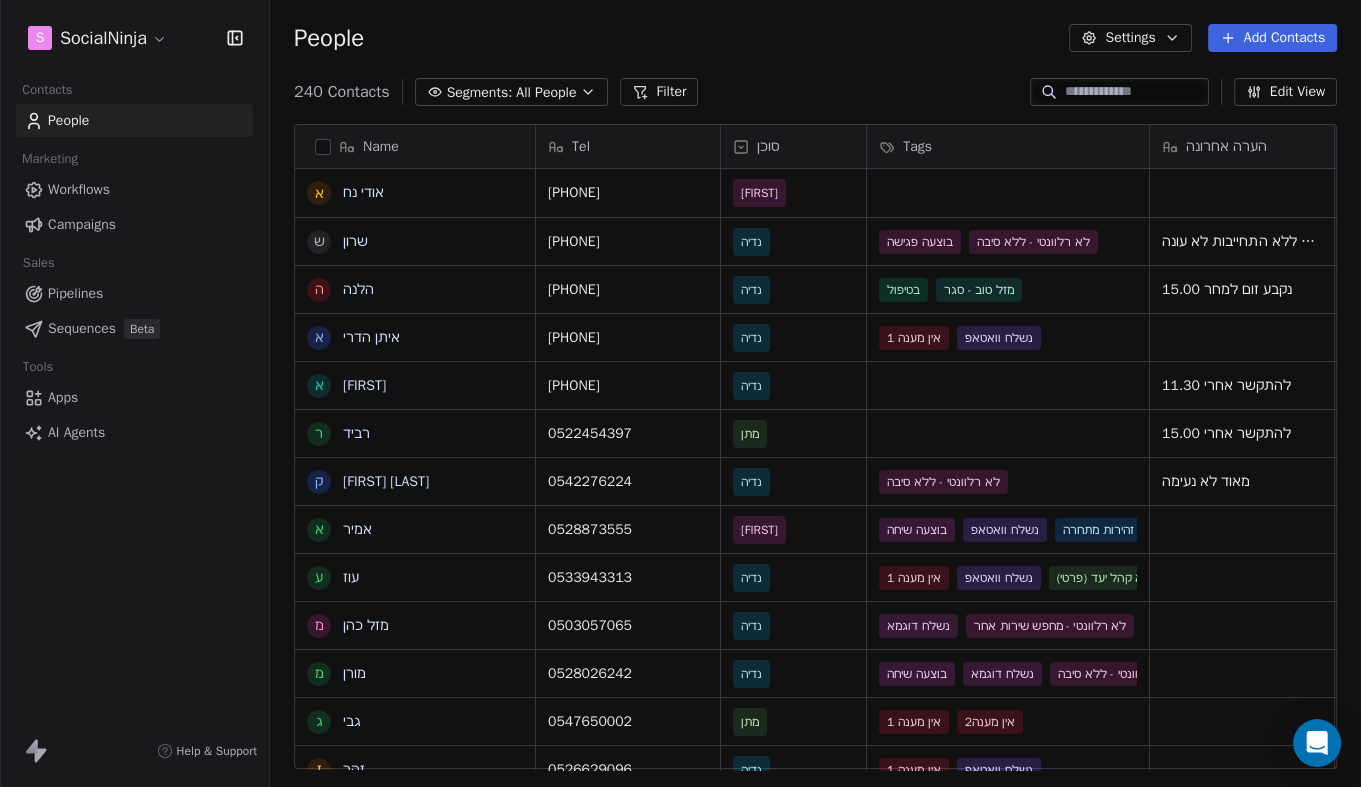 click on "Name" at bounding box center [381, 147] 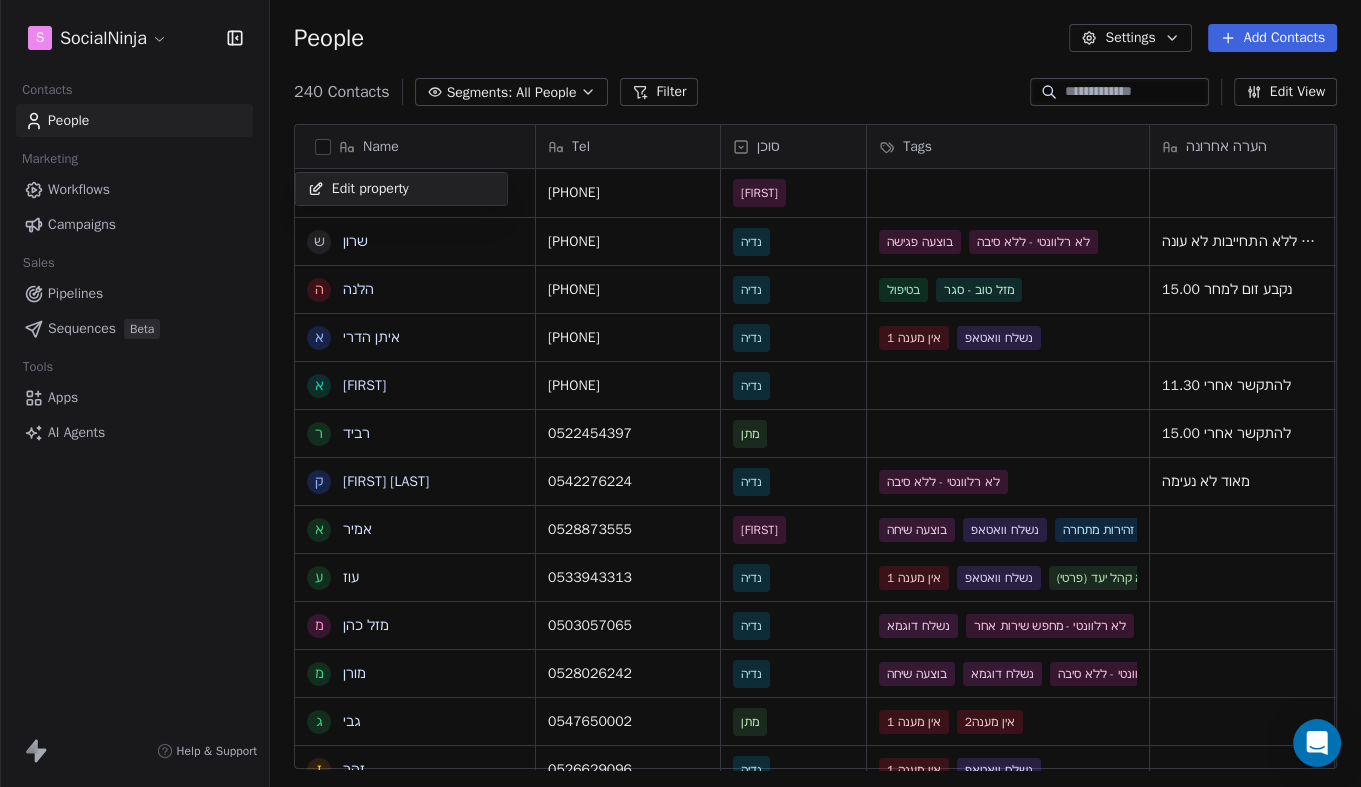 click on "Name [FIRST] [LAST] Email [EMAIL] Created Date [MONTH] [DAY], [YEAR] [HOUR]:[MINUTE] [AM/PM] [PHONE]" at bounding box center (680, 393) 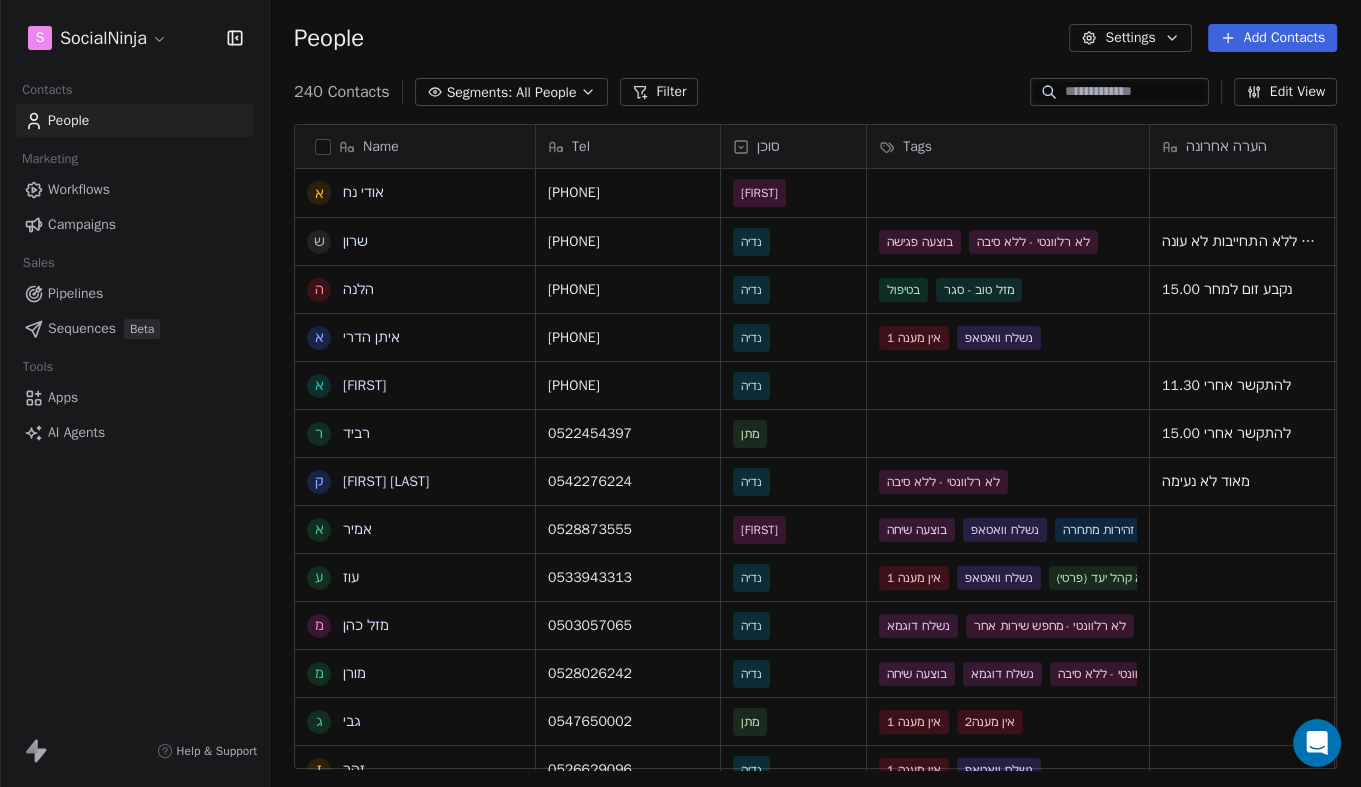 click on "240 Contacts" at bounding box center (342, 92) 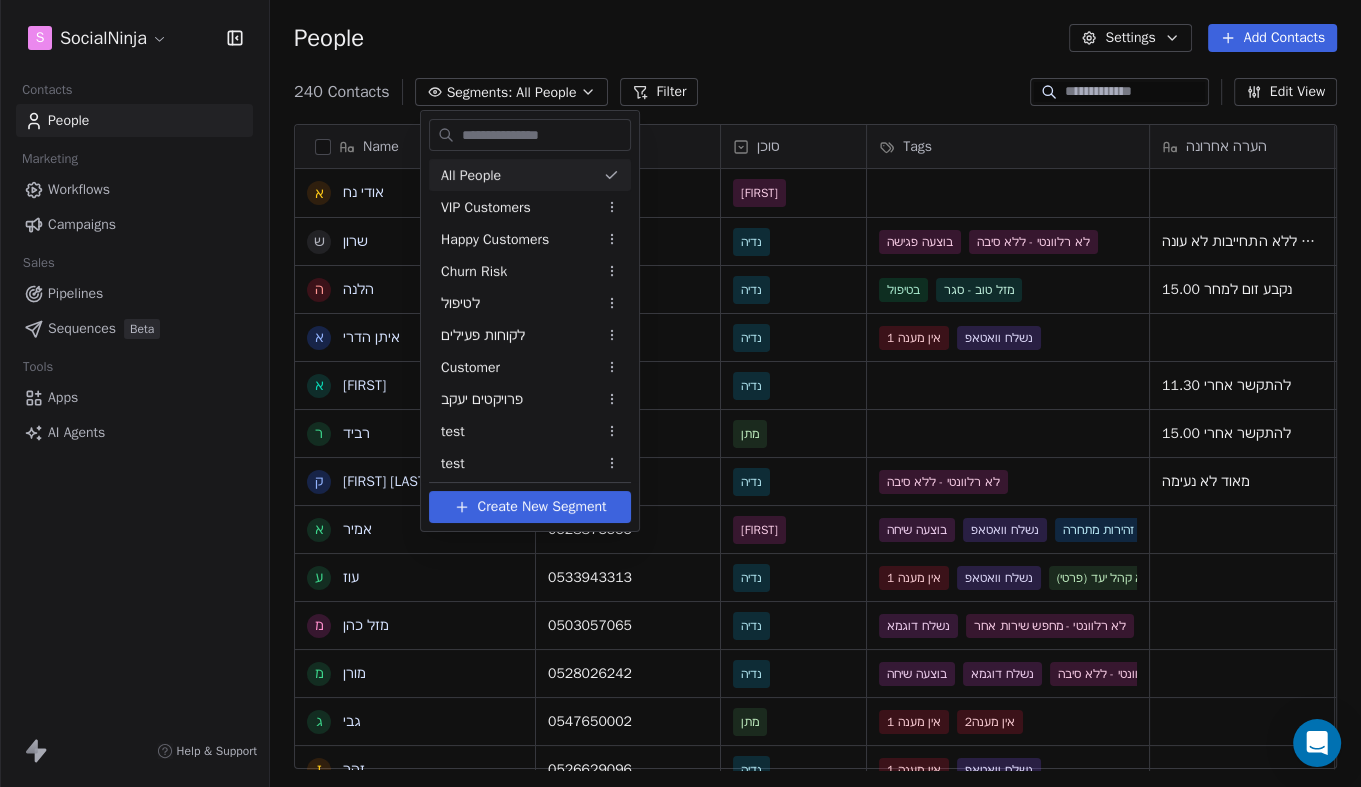 click on "Name [FIRST] [LAST] Email [EMAIL] Created Date [MONTH] [DAY], [YEAR] [HOUR]:[MINUTE] [AM/PM] [PHONE]" at bounding box center [680, 393] 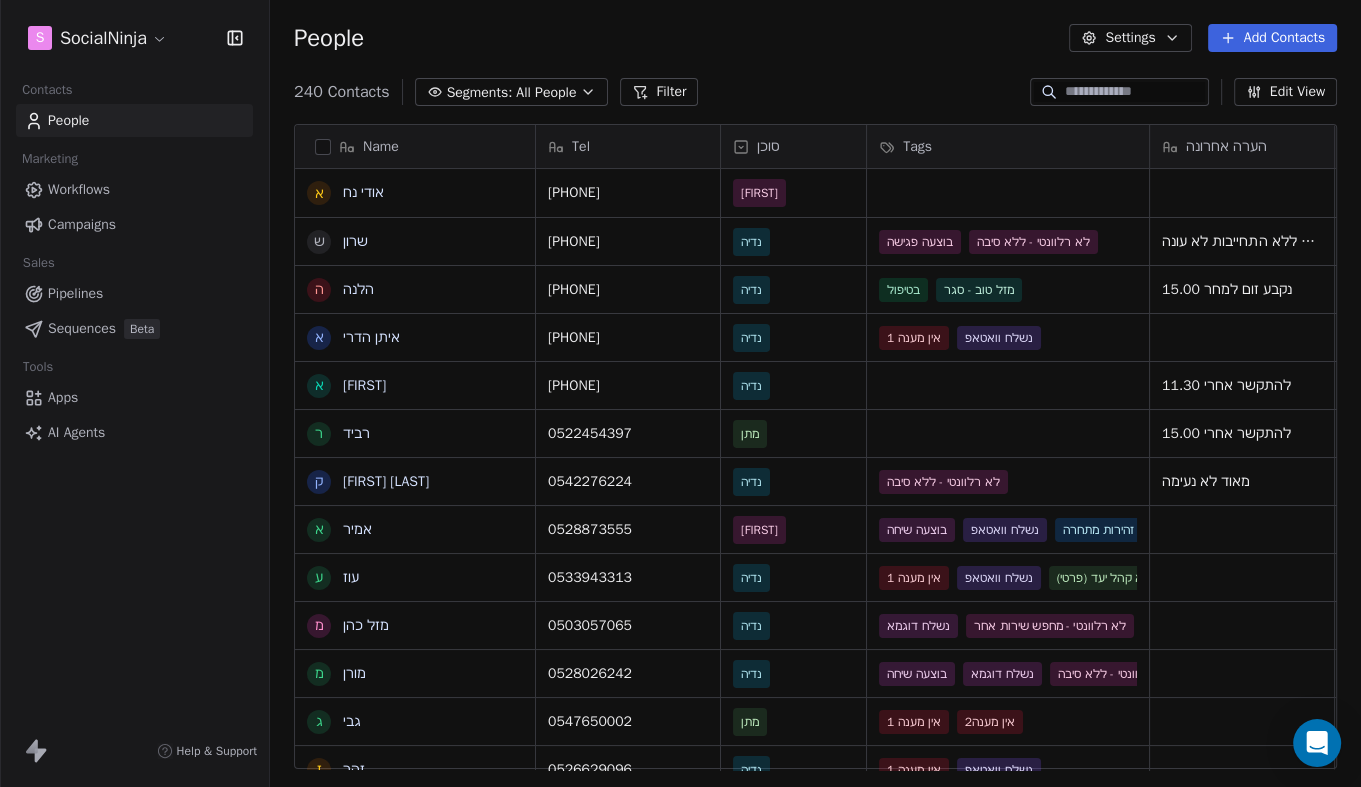 click 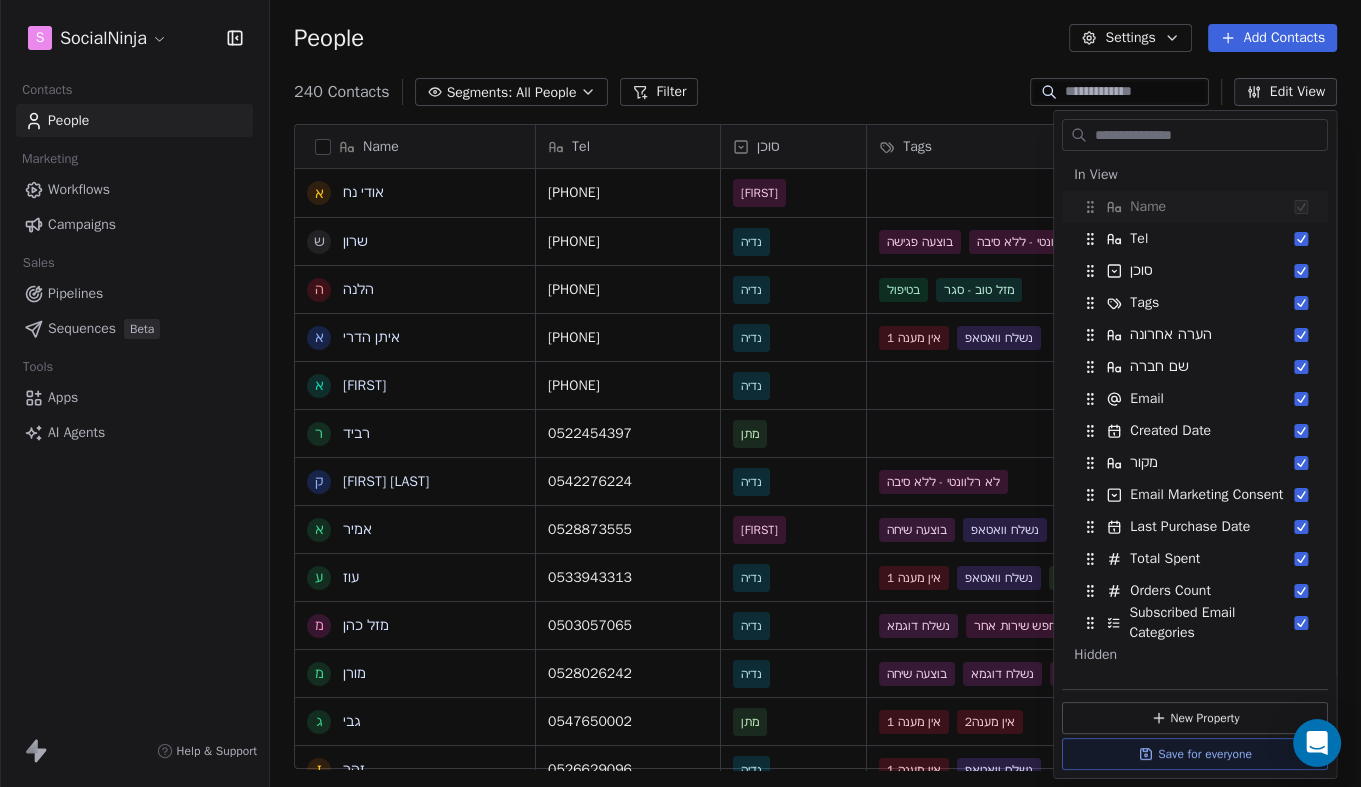 click on "People Settings  Add Contacts" at bounding box center [815, 38] 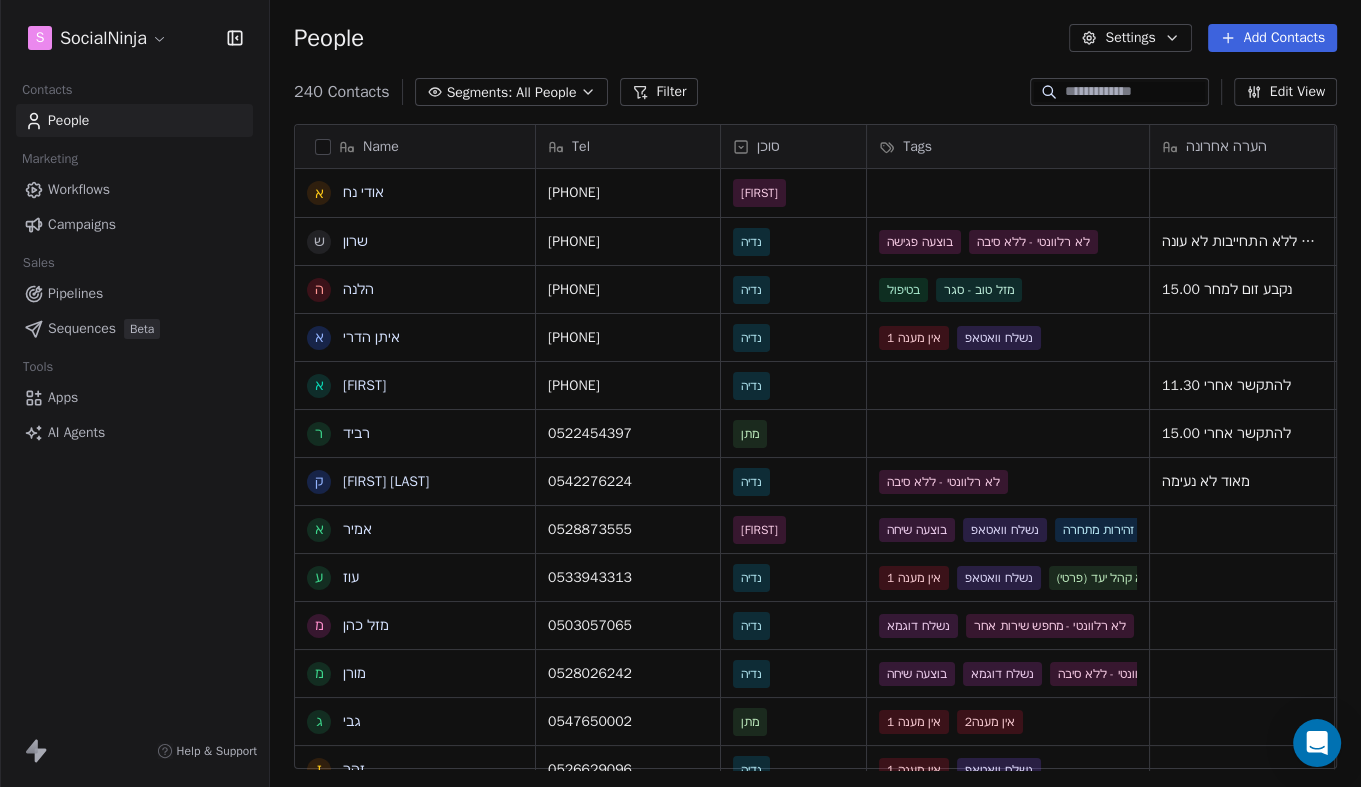 click at bounding box center (1135, 92) 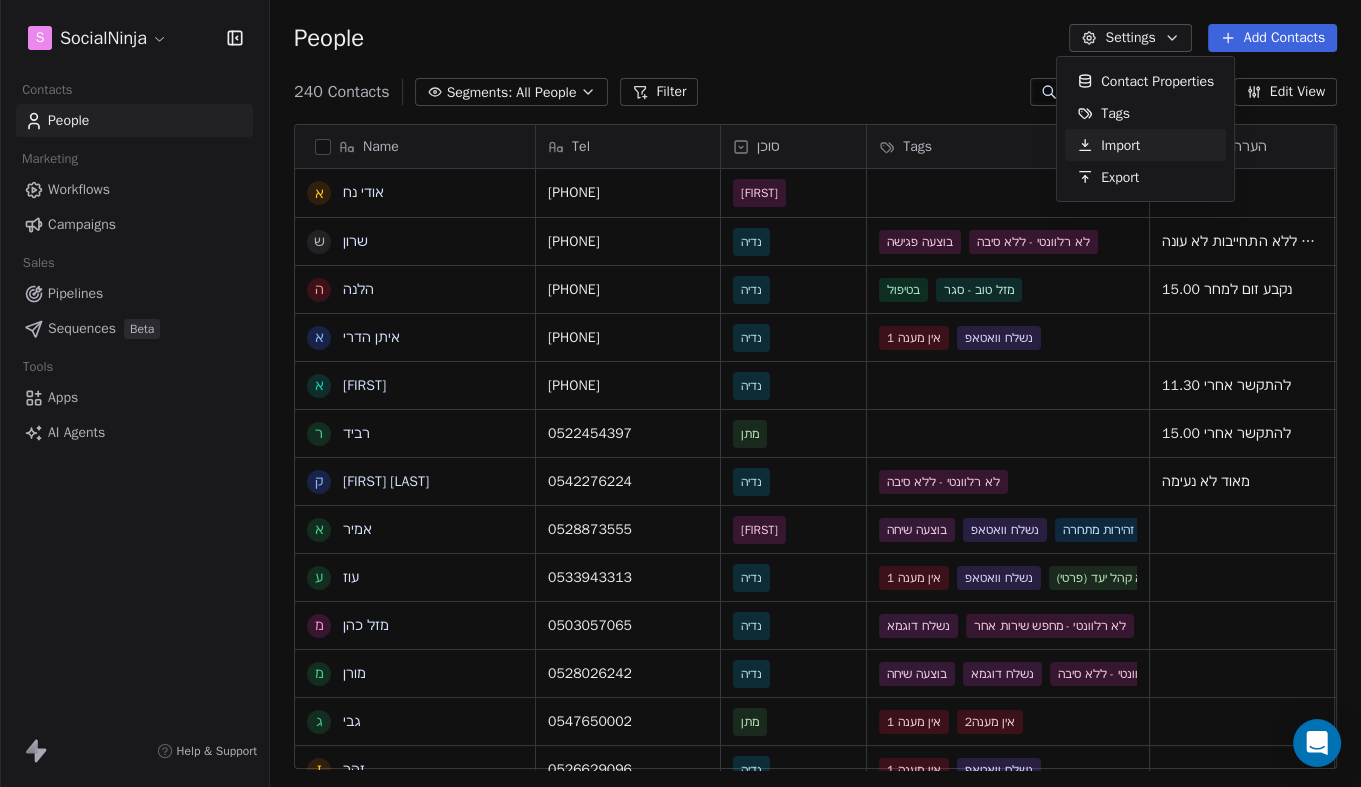 click on "Import" at bounding box center [1120, 145] 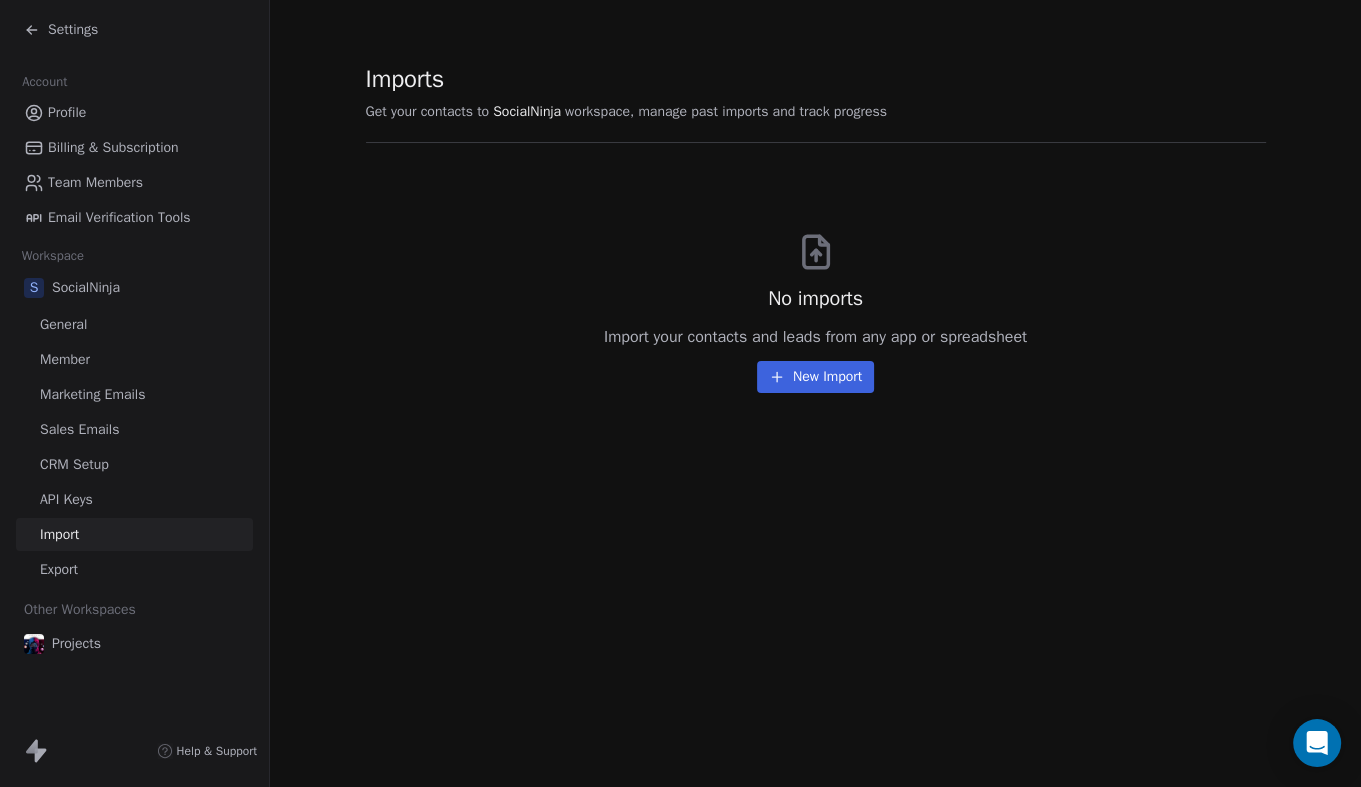 scroll, scrollTop: 0, scrollLeft: 0, axis: both 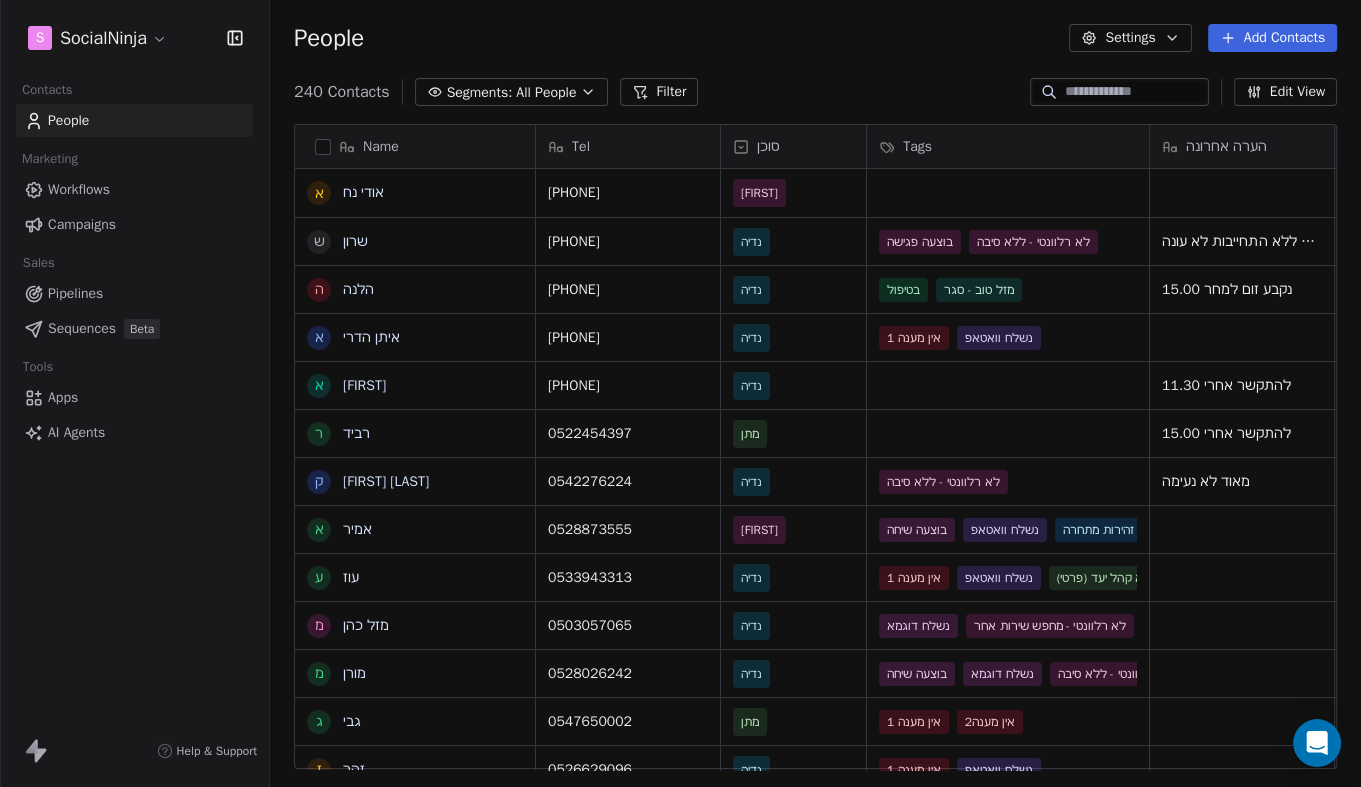 click on "Settings" at bounding box center [1130, 38] 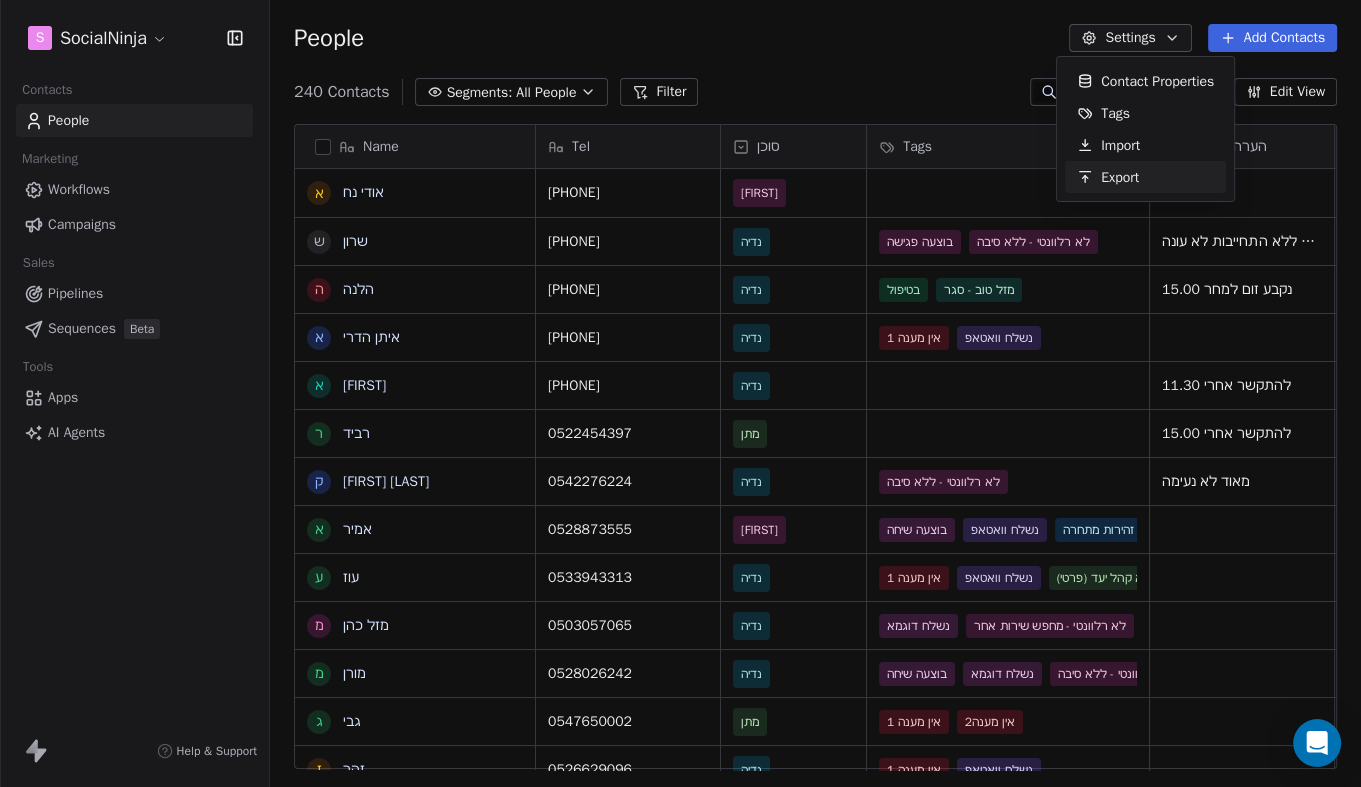 click on "Export" at bounding box center [1120, 177] 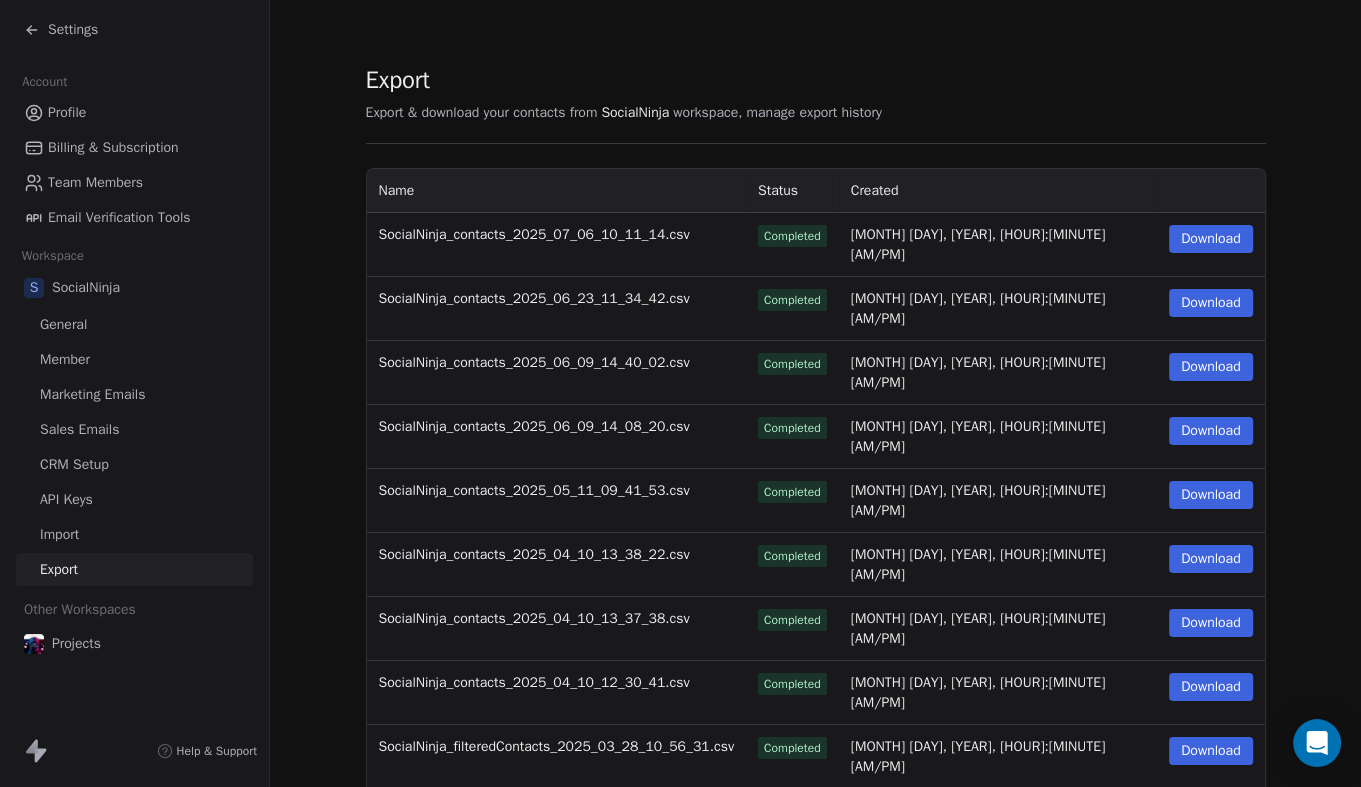 scroll, scrollTop: 0, scrollLeft: 0, axis: both 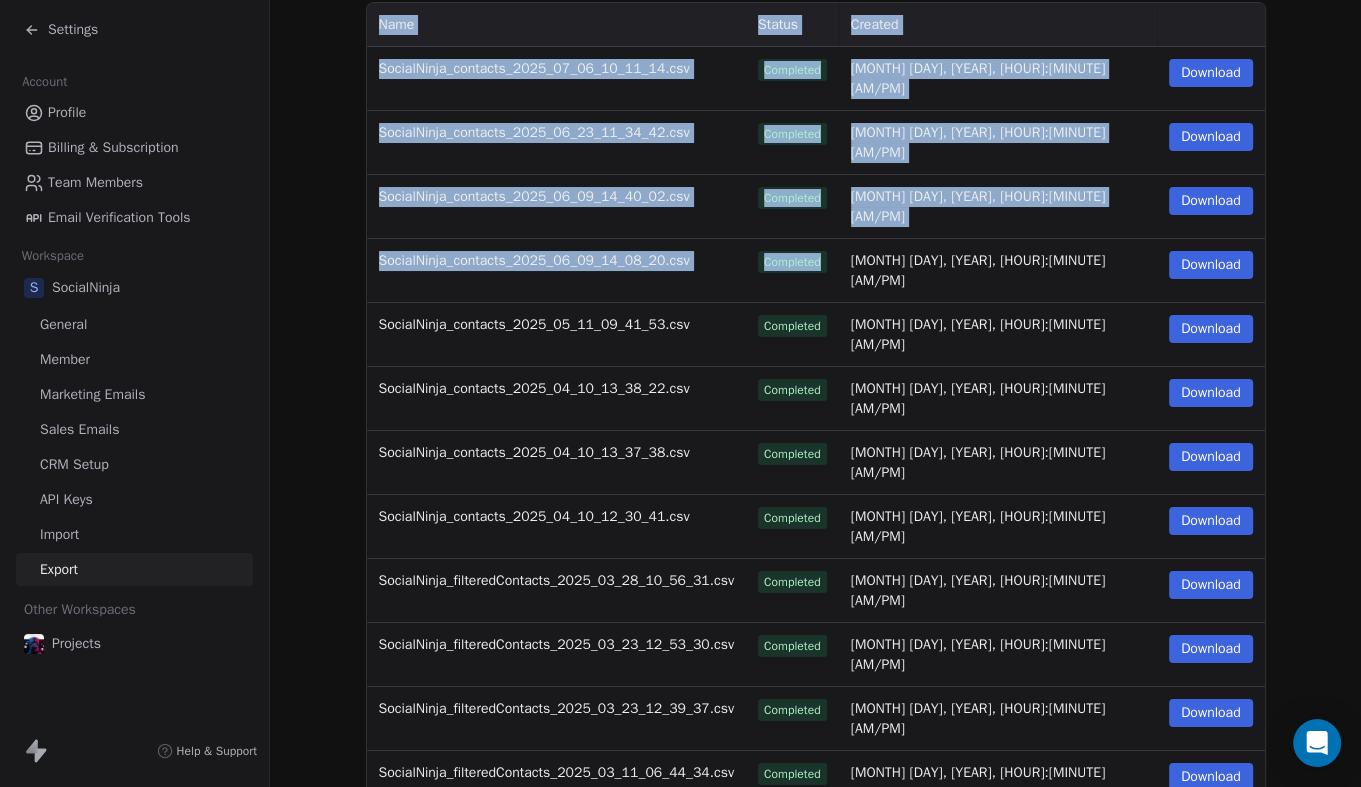 drag, startPoint x: 822, startPoint y: 730, endPoint x: 822, endPoint y: 250, distance: 480 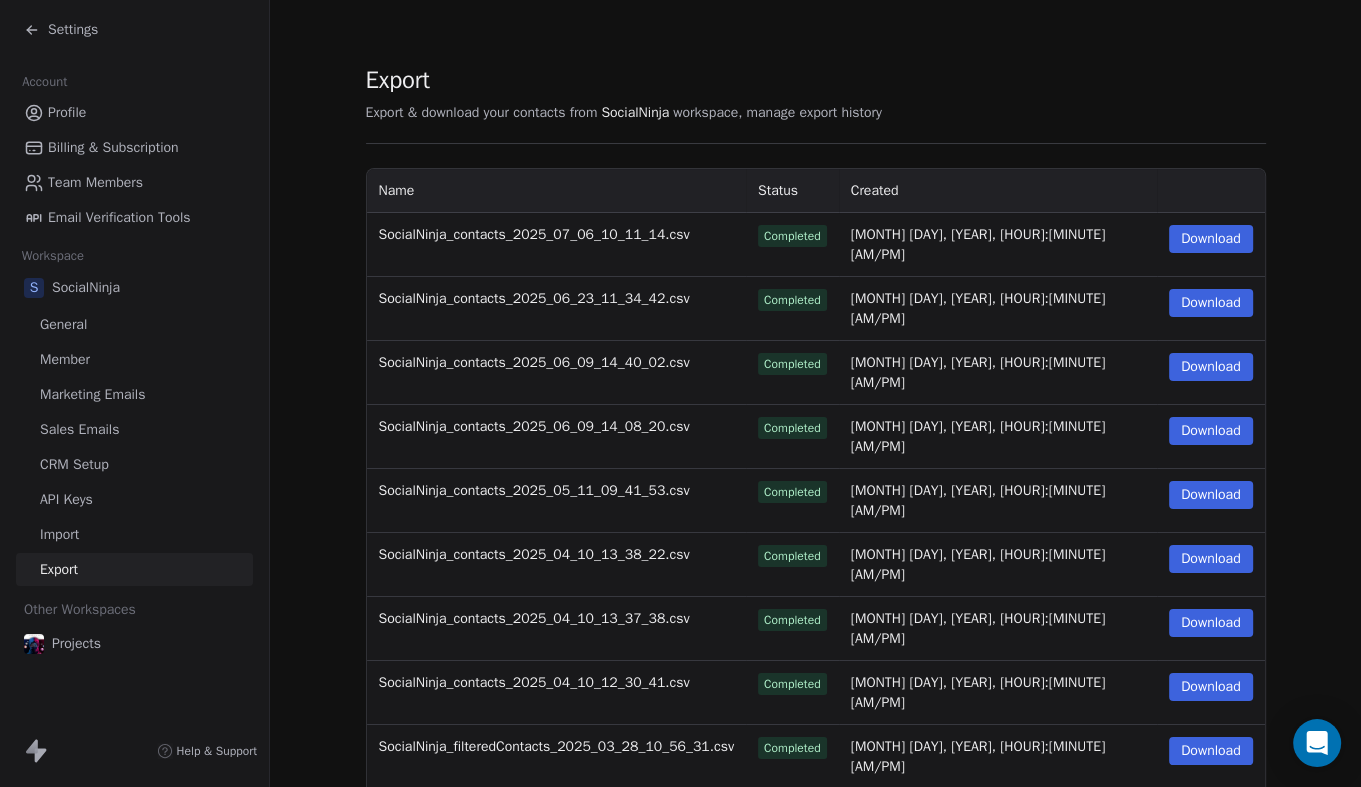 scroll, scrollTop: 35, scrollLeft: 0, axis: vertical 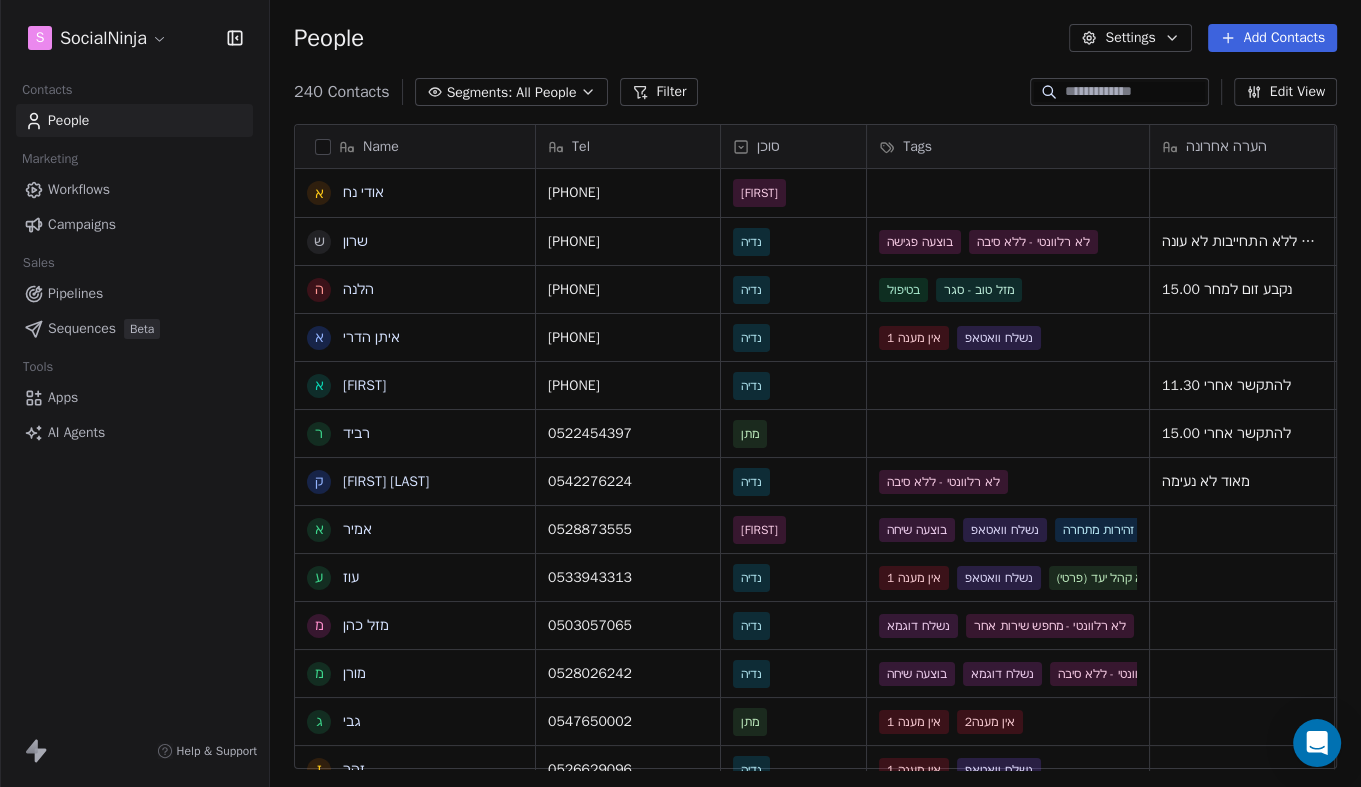 click on "People" at bounding box center (134, 120) 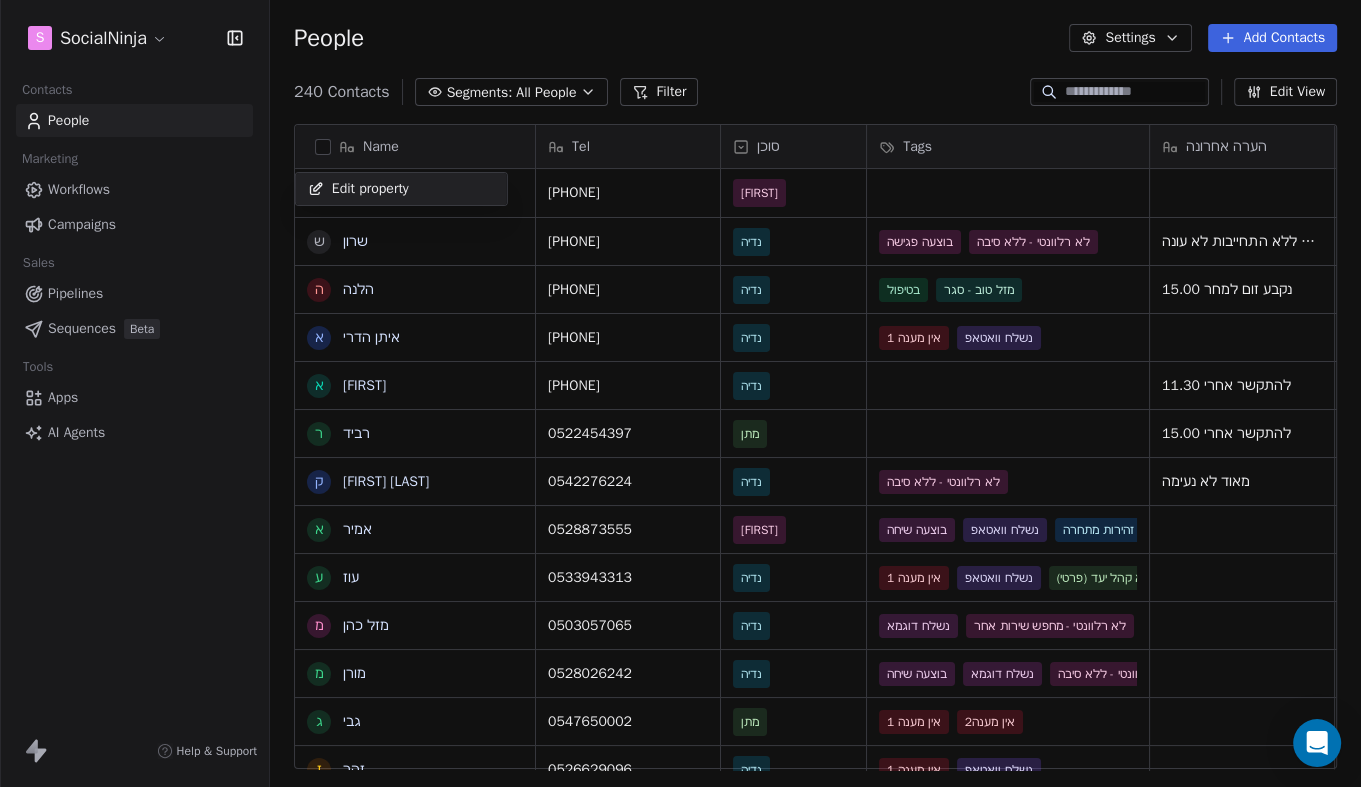 click on "Name [FIRST] [LAST] Email [EMAIL] Created Date [MONTH] [DAY], [YEAR] [HOUR]:[MINUTE] [AM/PM] [PHONE]" at bounding box center [680, 393] 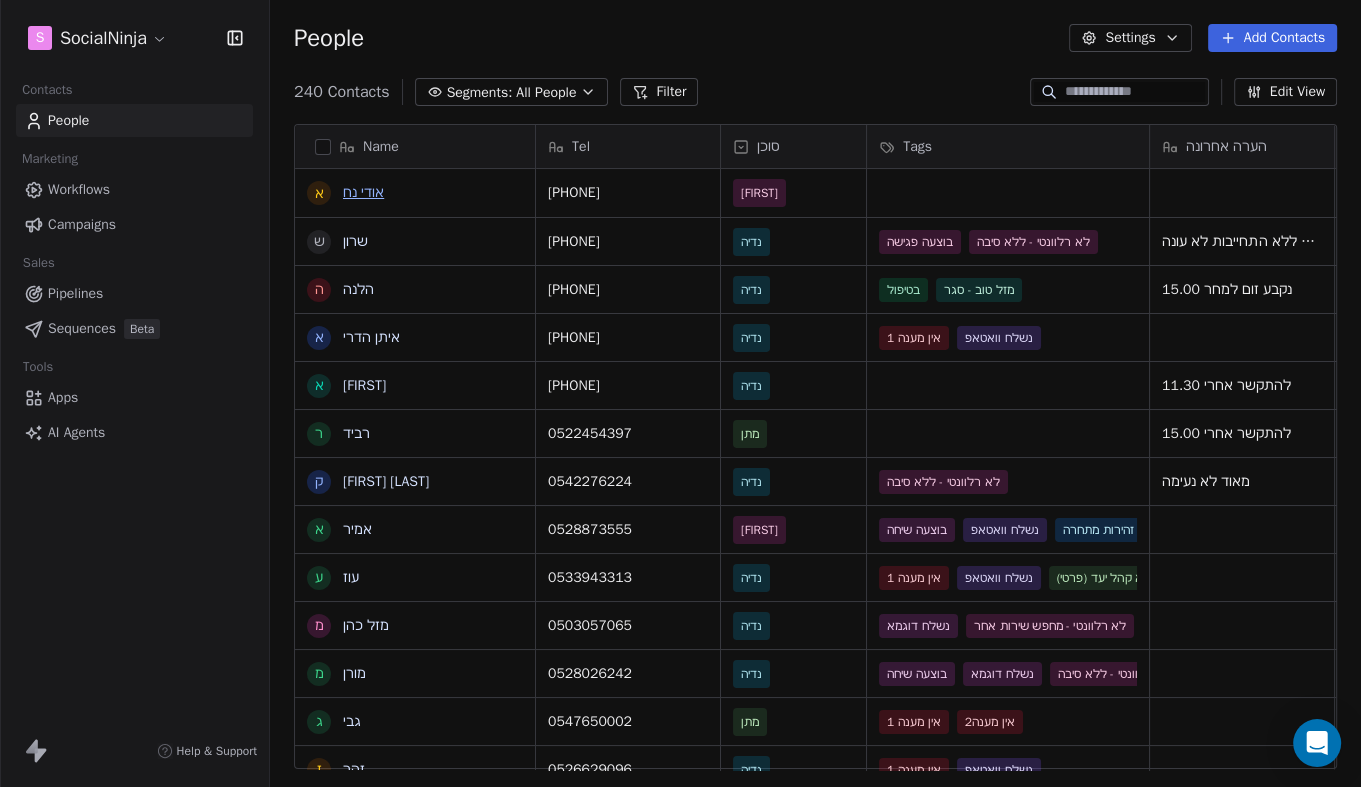click on "אודי נח" at bounding box center (363, 192) 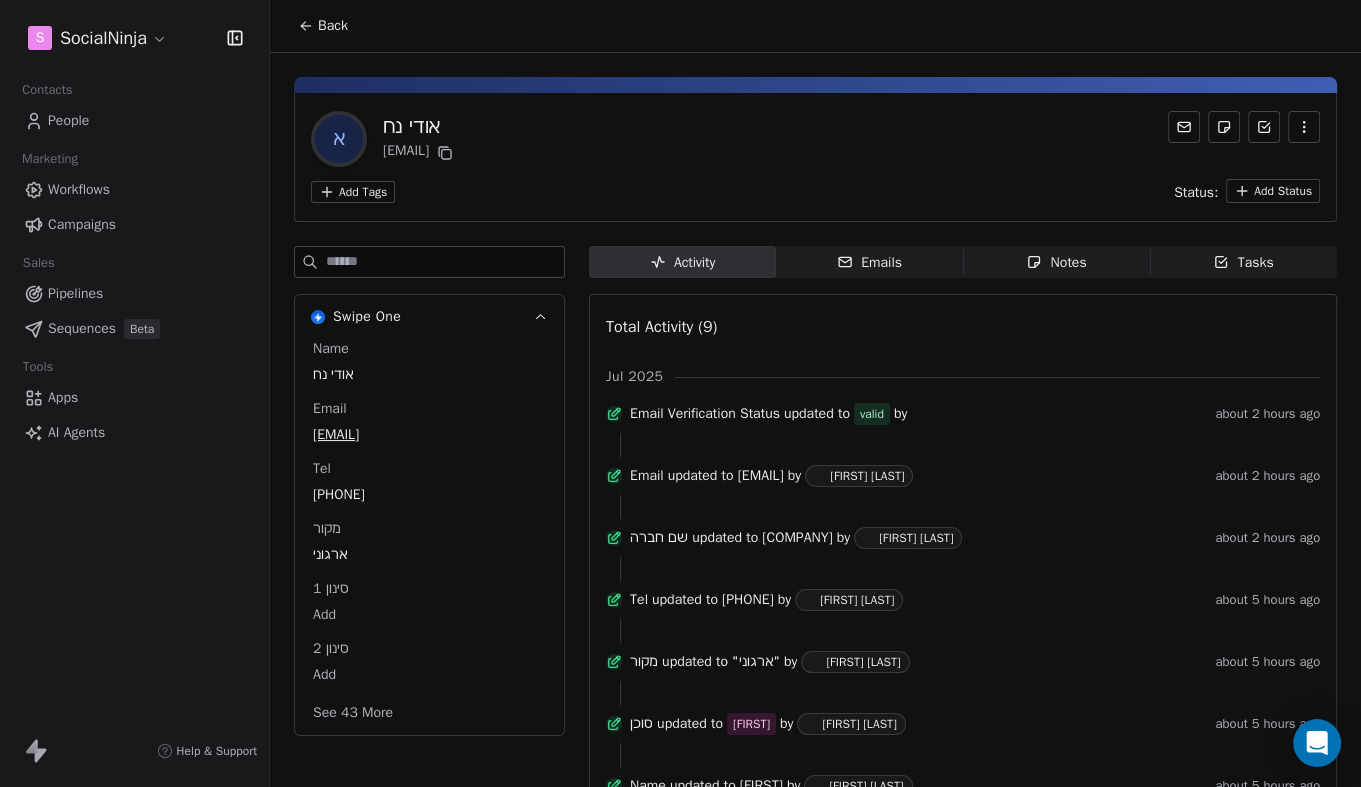 scroll, scrollTop: 0, scrollLeft: 0, axis: both 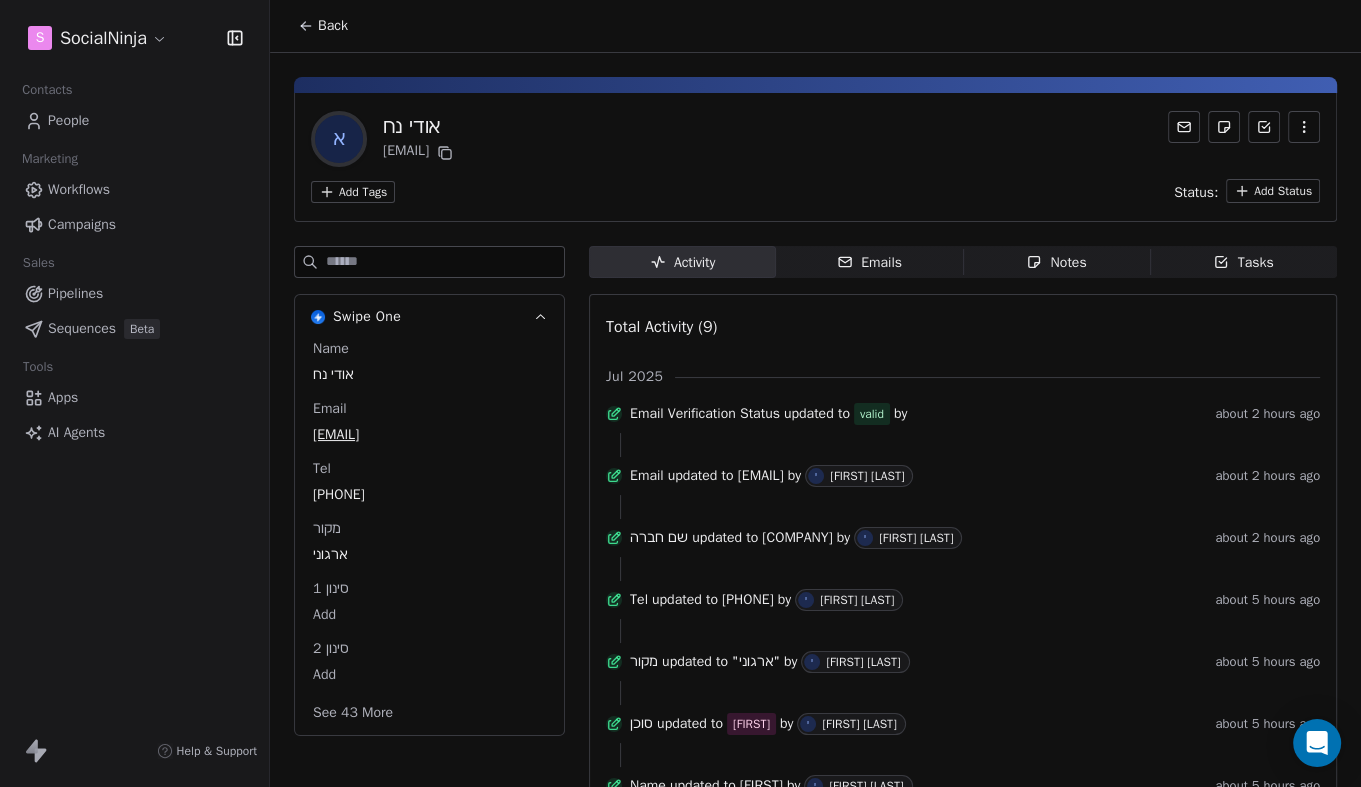 click on "א" at bounding box center [339, 139] 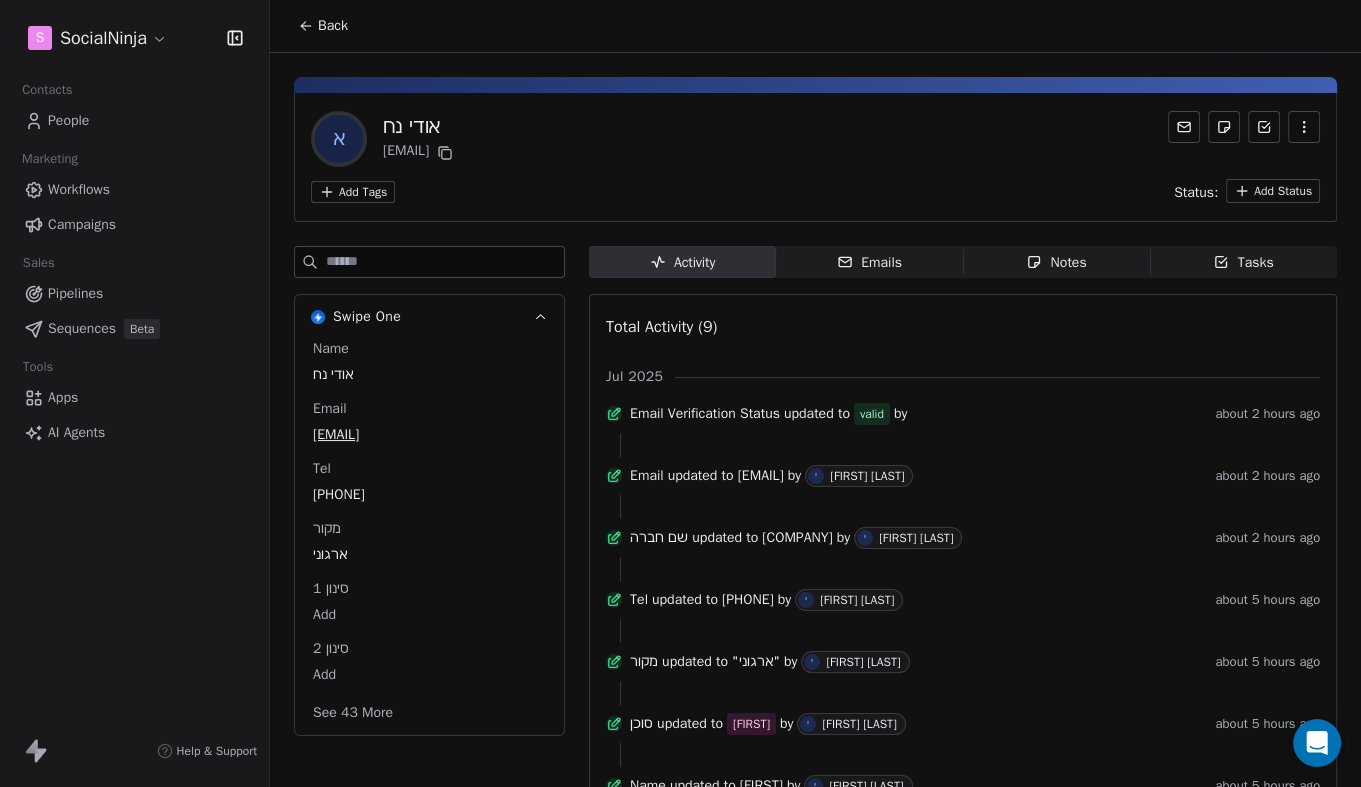 click on "Back" at bounding box center [323, 26] 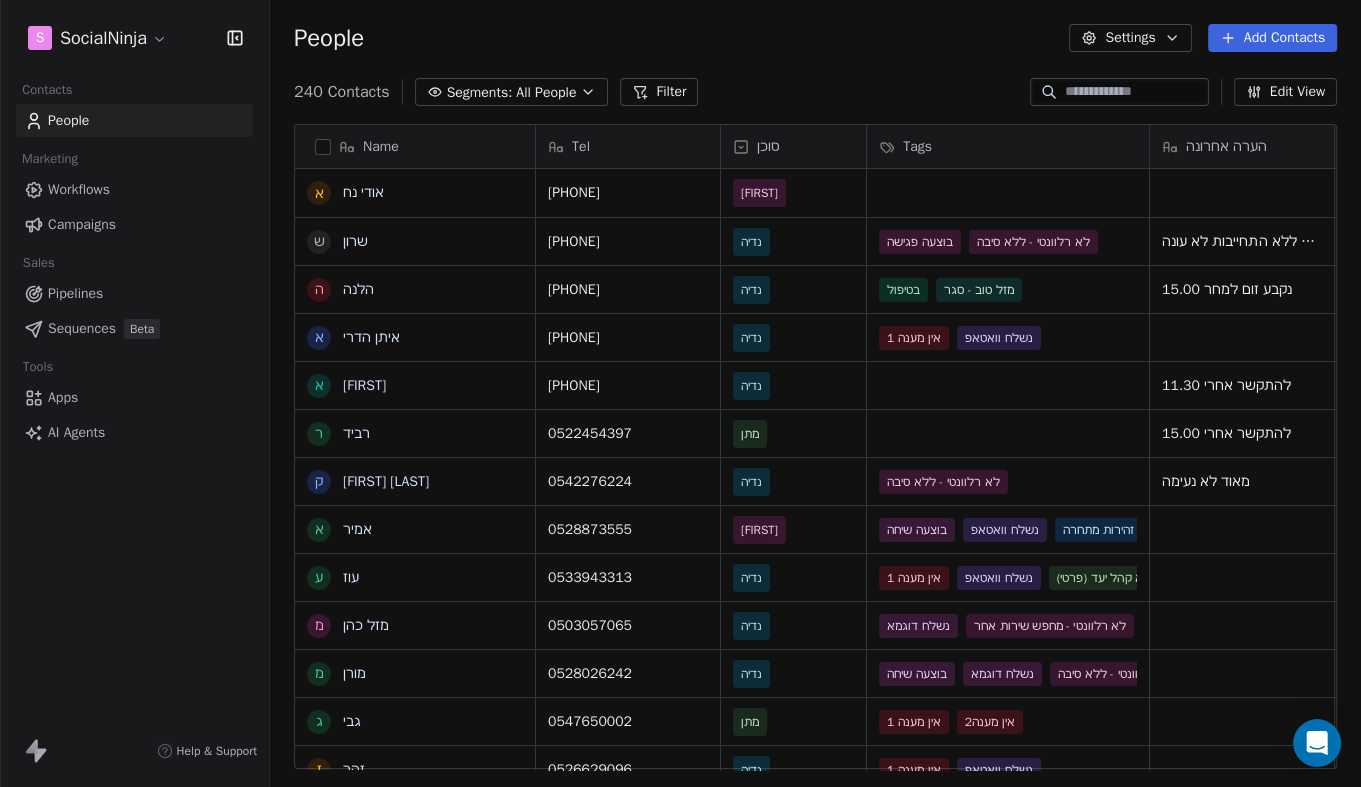 scroll, scrollTop: 1, scrollLeft: 1, axis: both 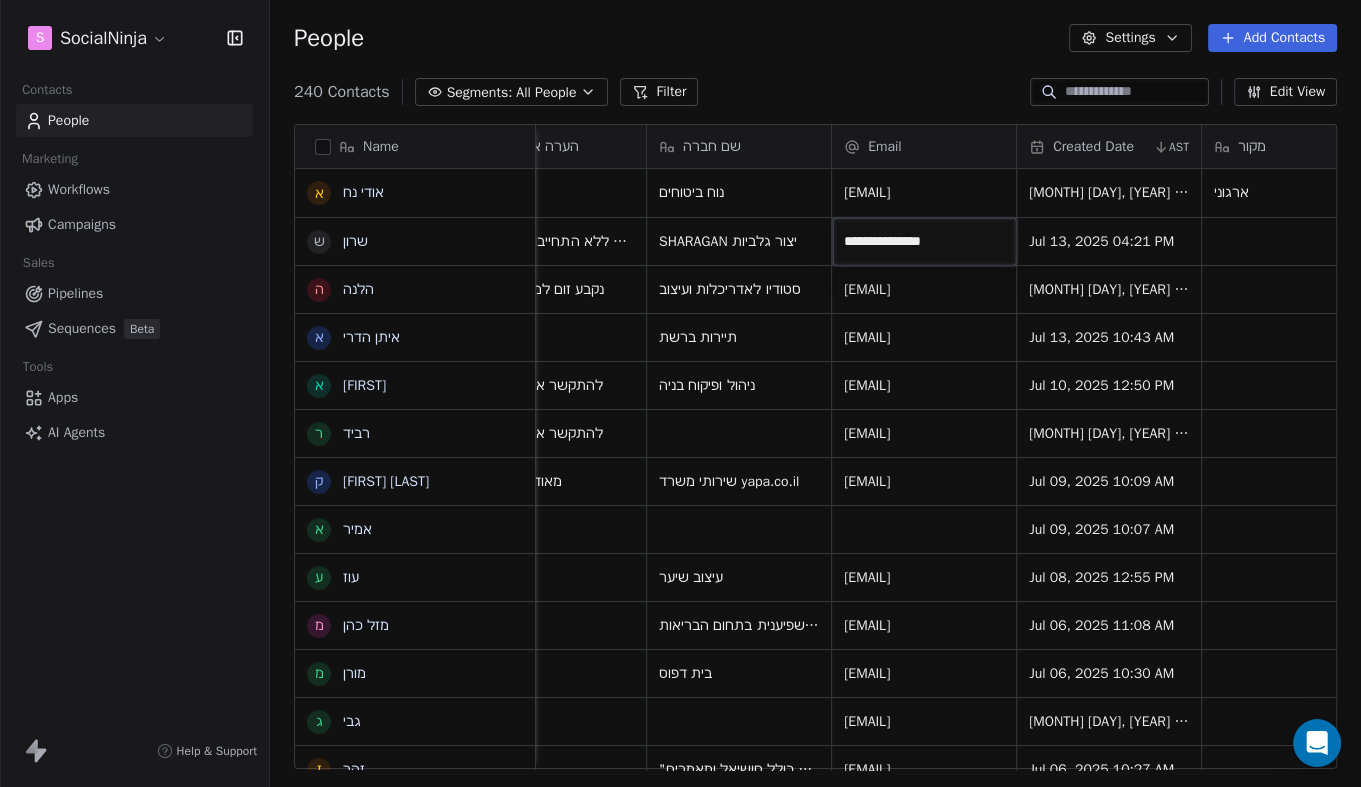 click on "**********" at bounding box center [925, 242] 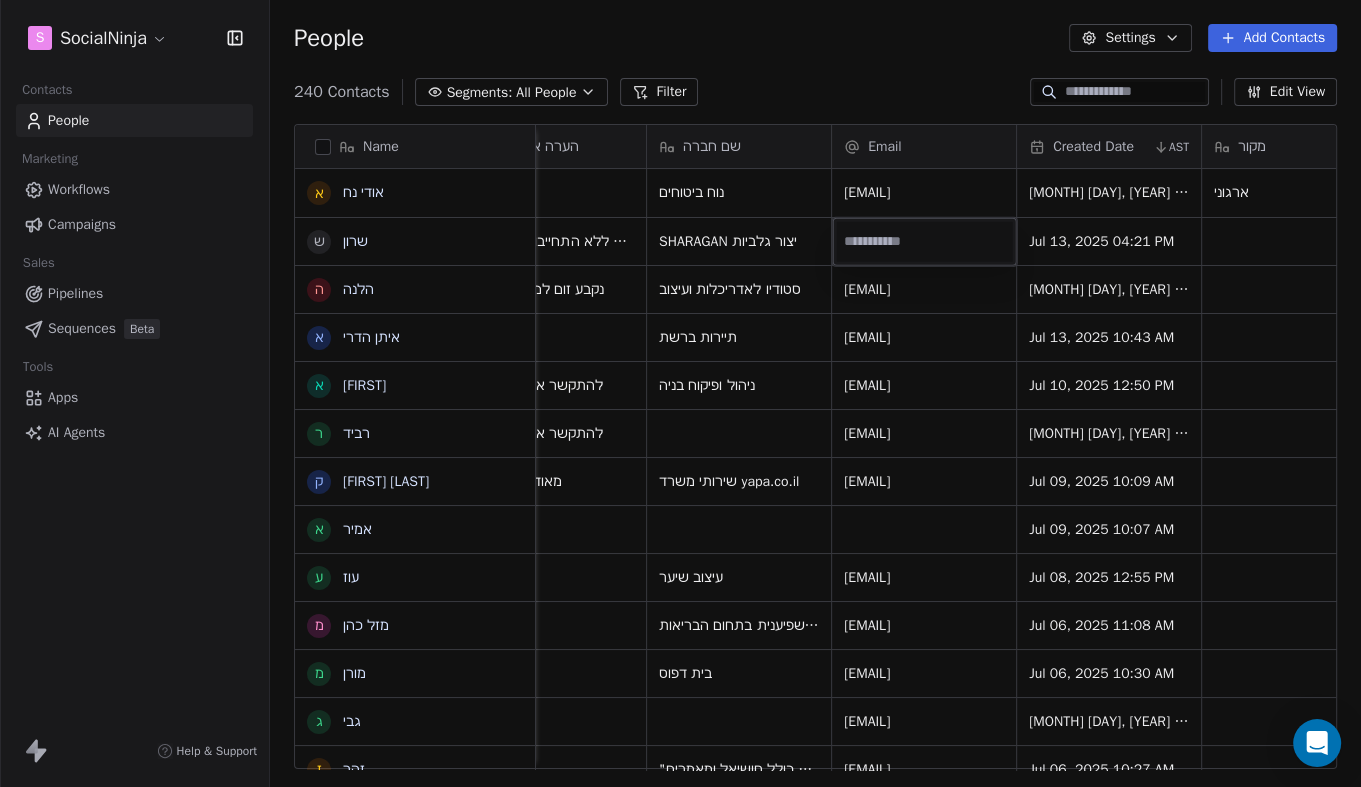 click on "Name [FIRST] [LAST] Email [EMAIL] Created Date [MONTH] [DAY], [YEAR] [HOUR]:[MINUTE] [AM/PM]   ×" at bounding box center [680, 393] 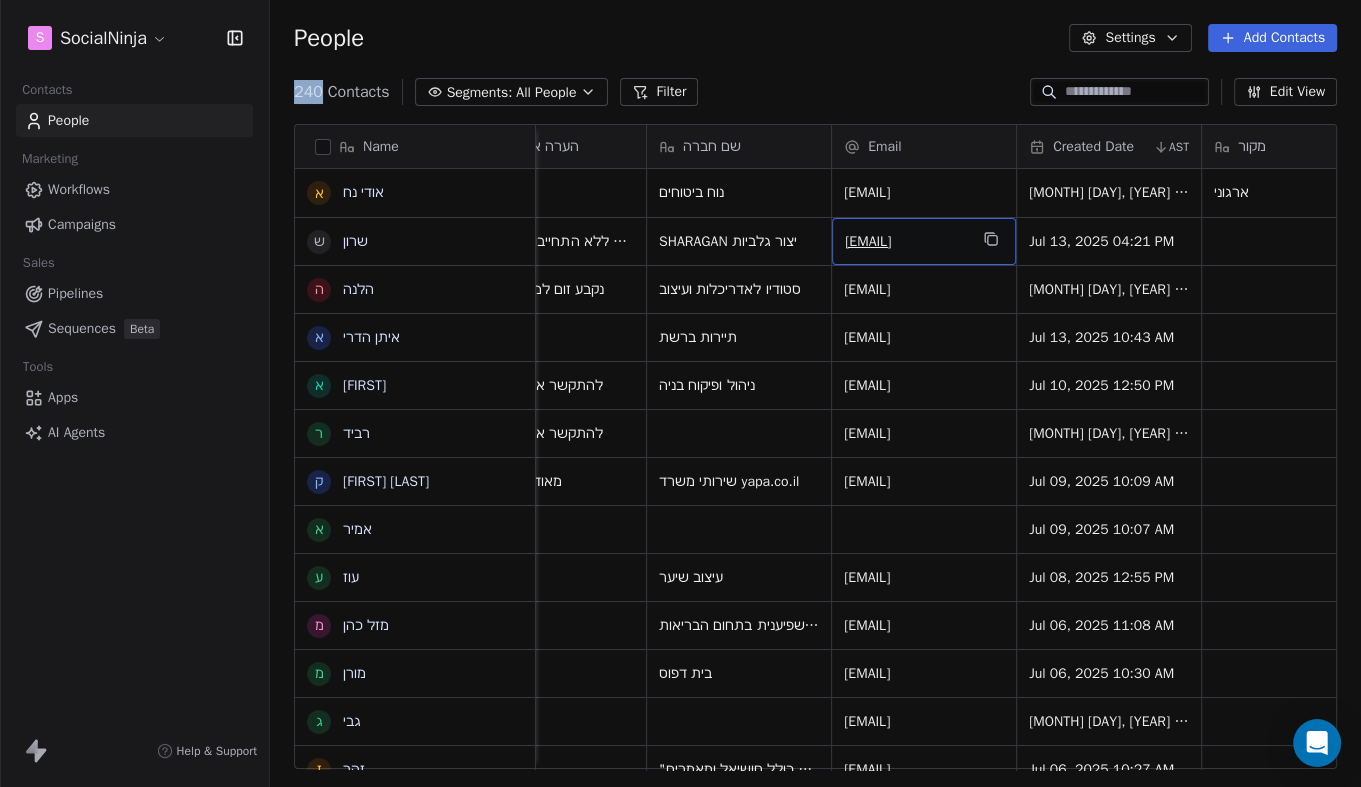 click on "[EMAIL]" at bounding box center (924, 241) 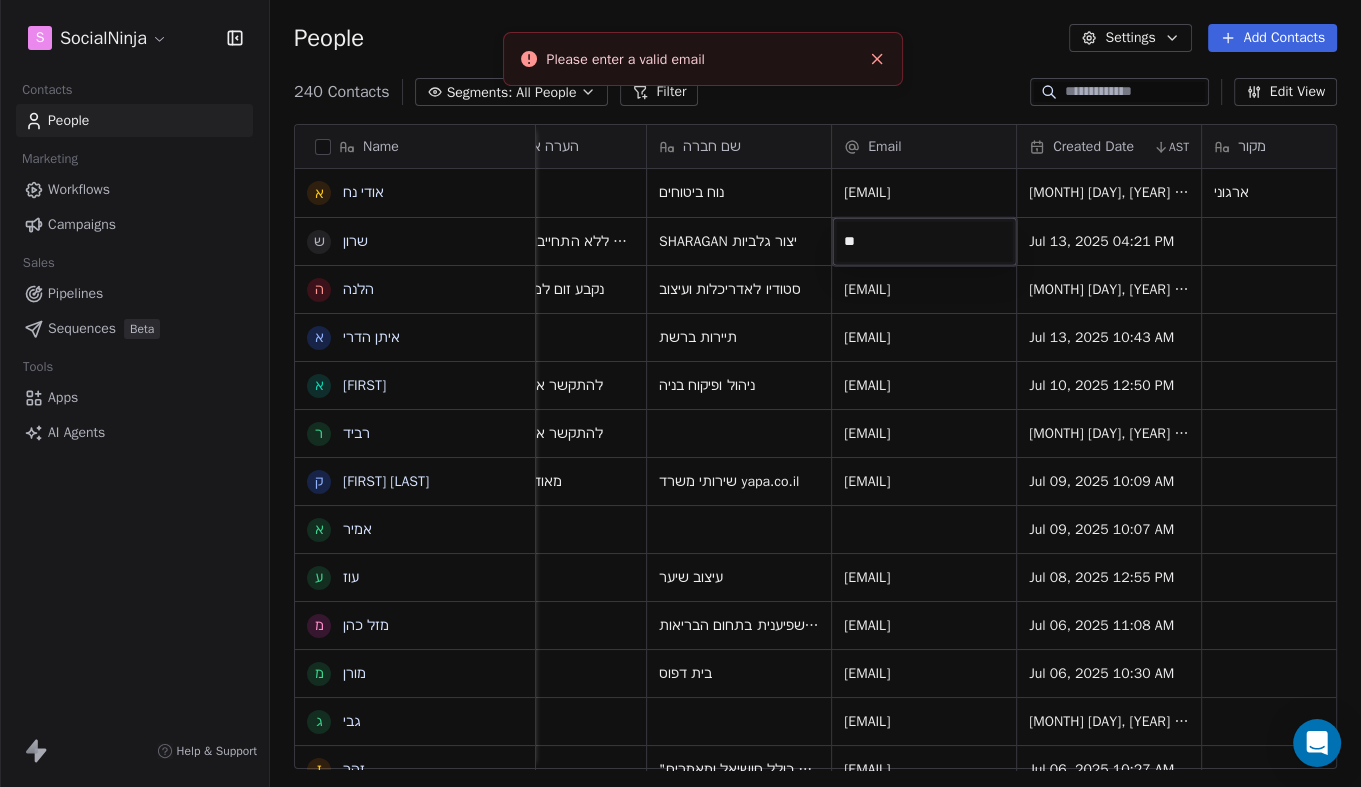 type on "*" 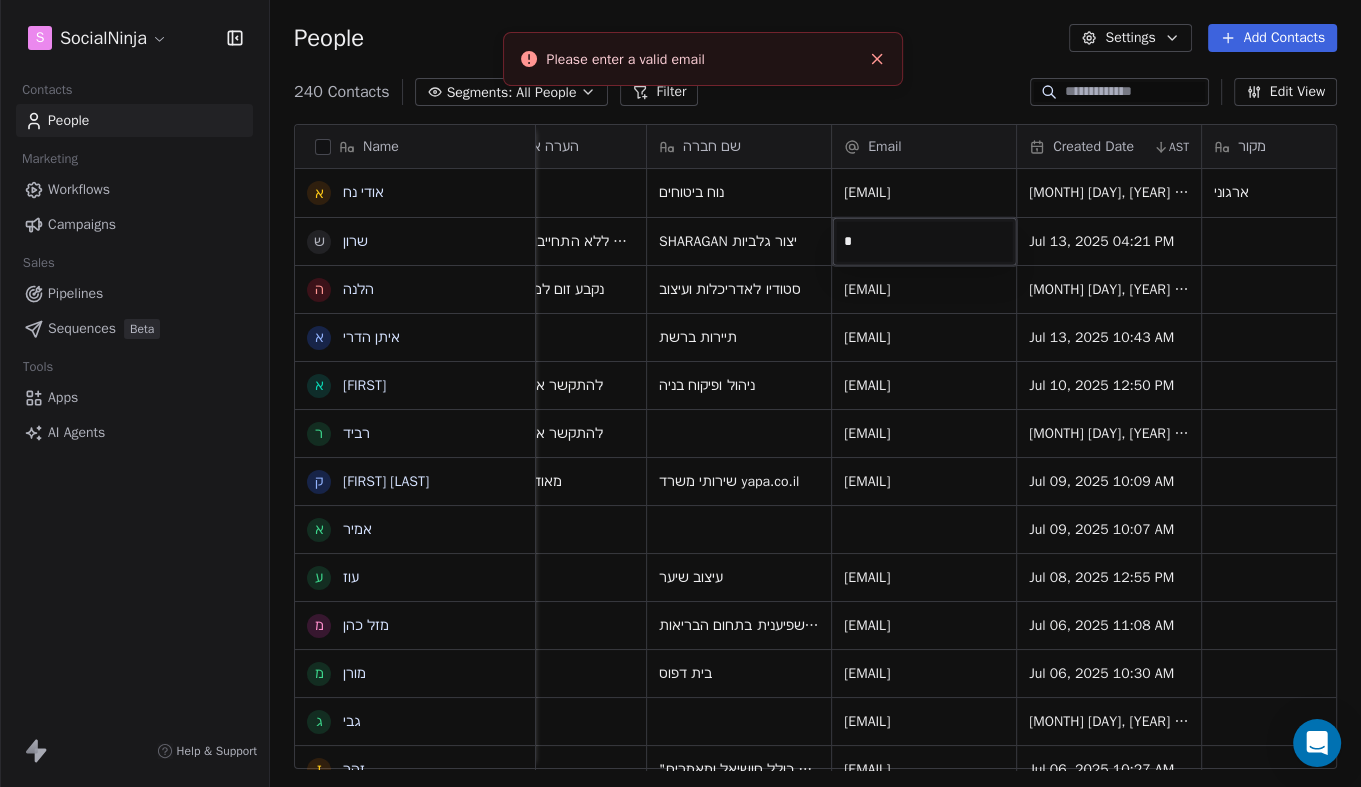 type 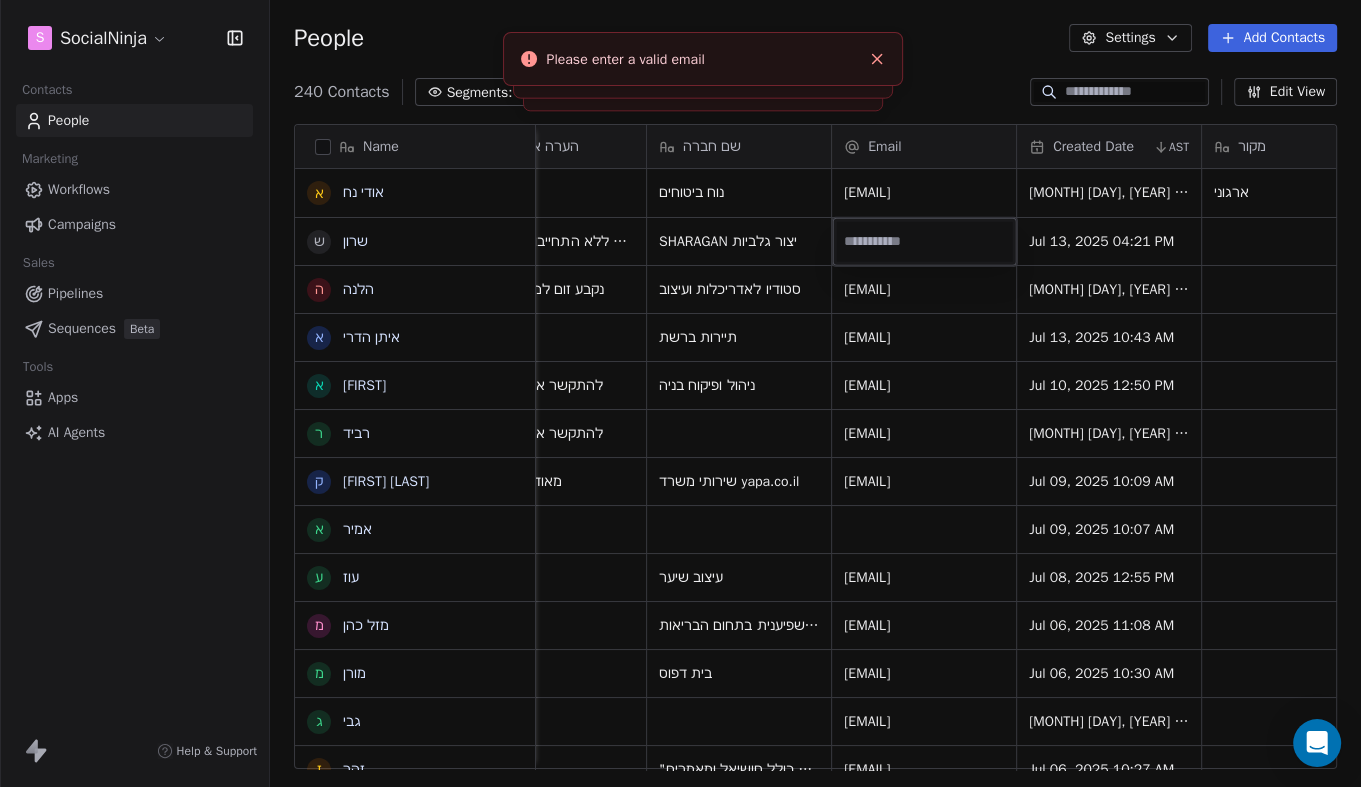 click on "Name [FIRST] [LAST] Email [EMAIL] Created Date [MONTH] [DAY], [YEAR] [HOUR]:[MINUTE] [AM/PM]   ×" at bounding box center (680, 393) 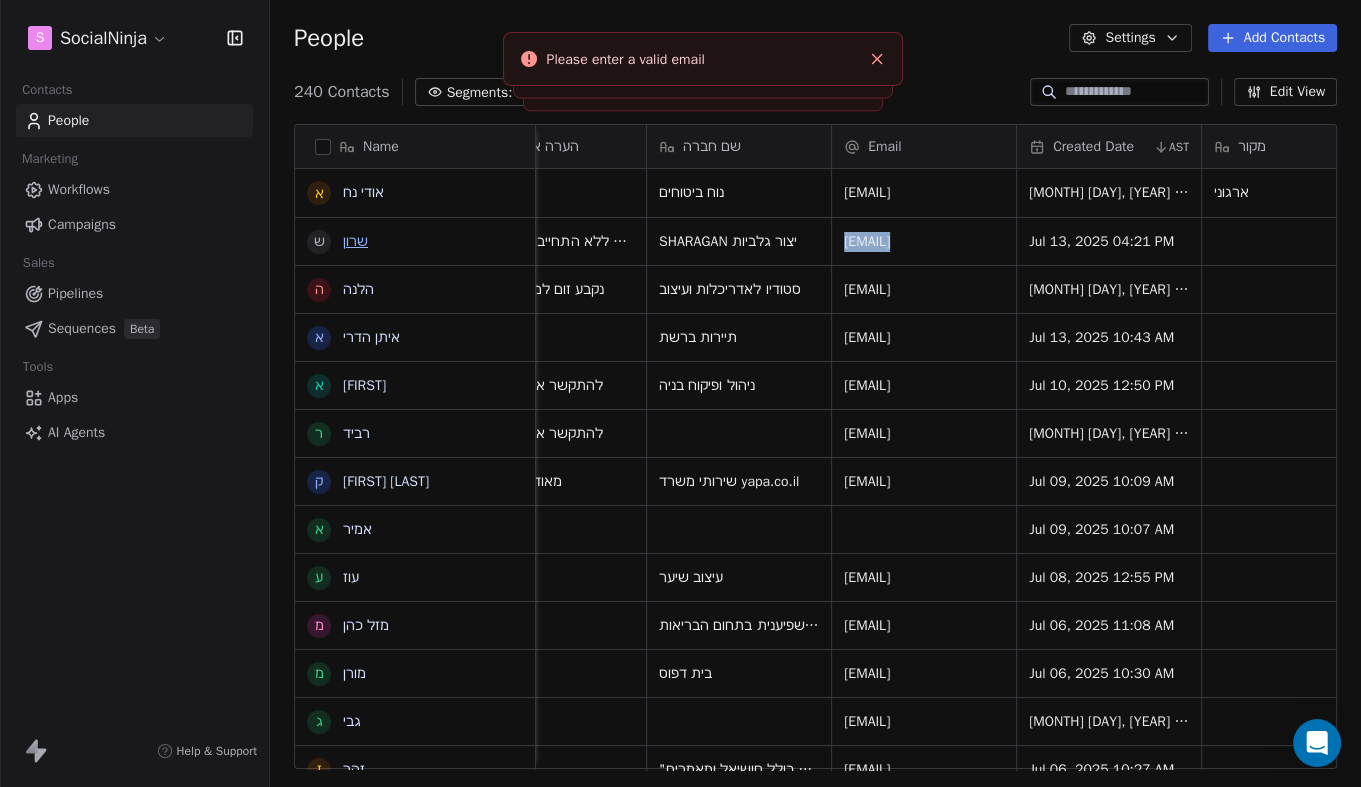 click on "שרון" at bounding box center (355, 241) 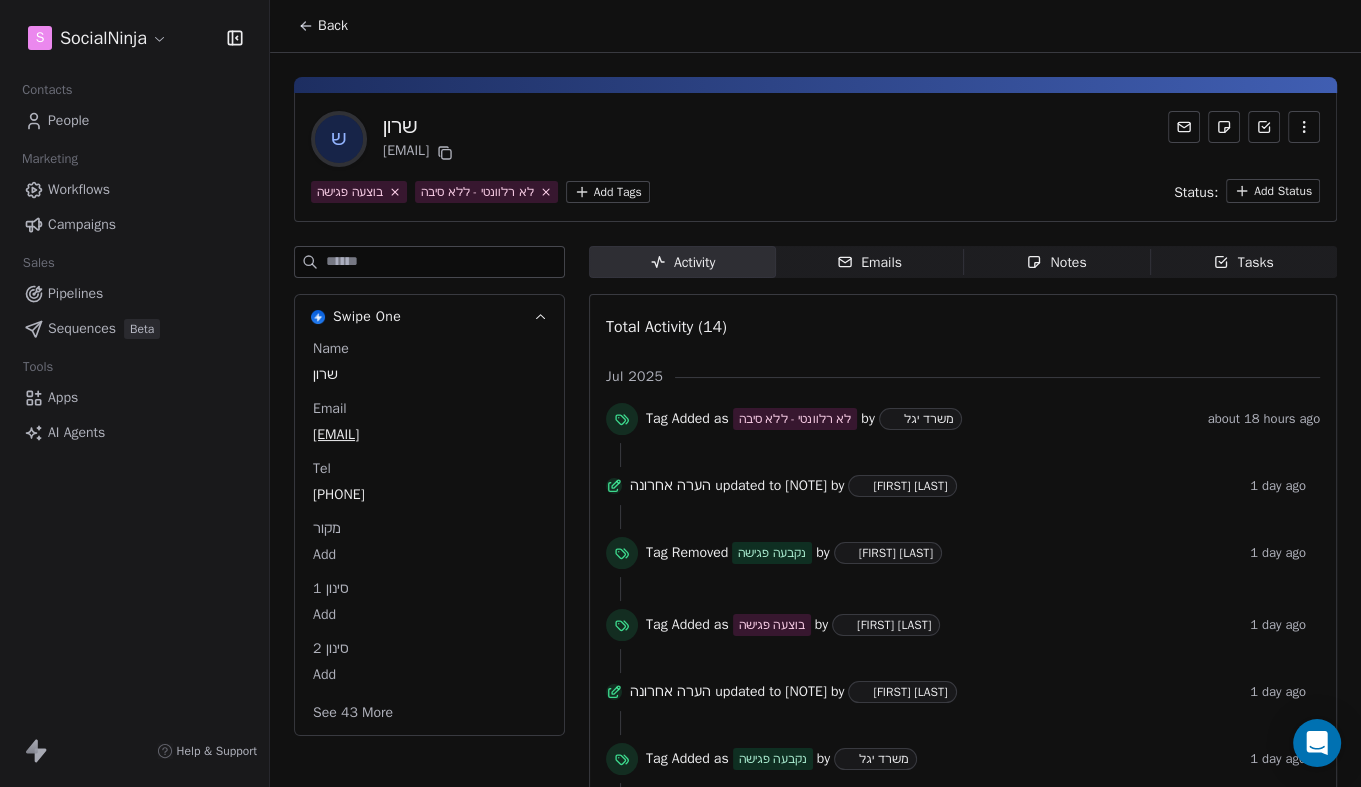 scroll, scrollTop: 0, scrollLeft: 0, axis: both 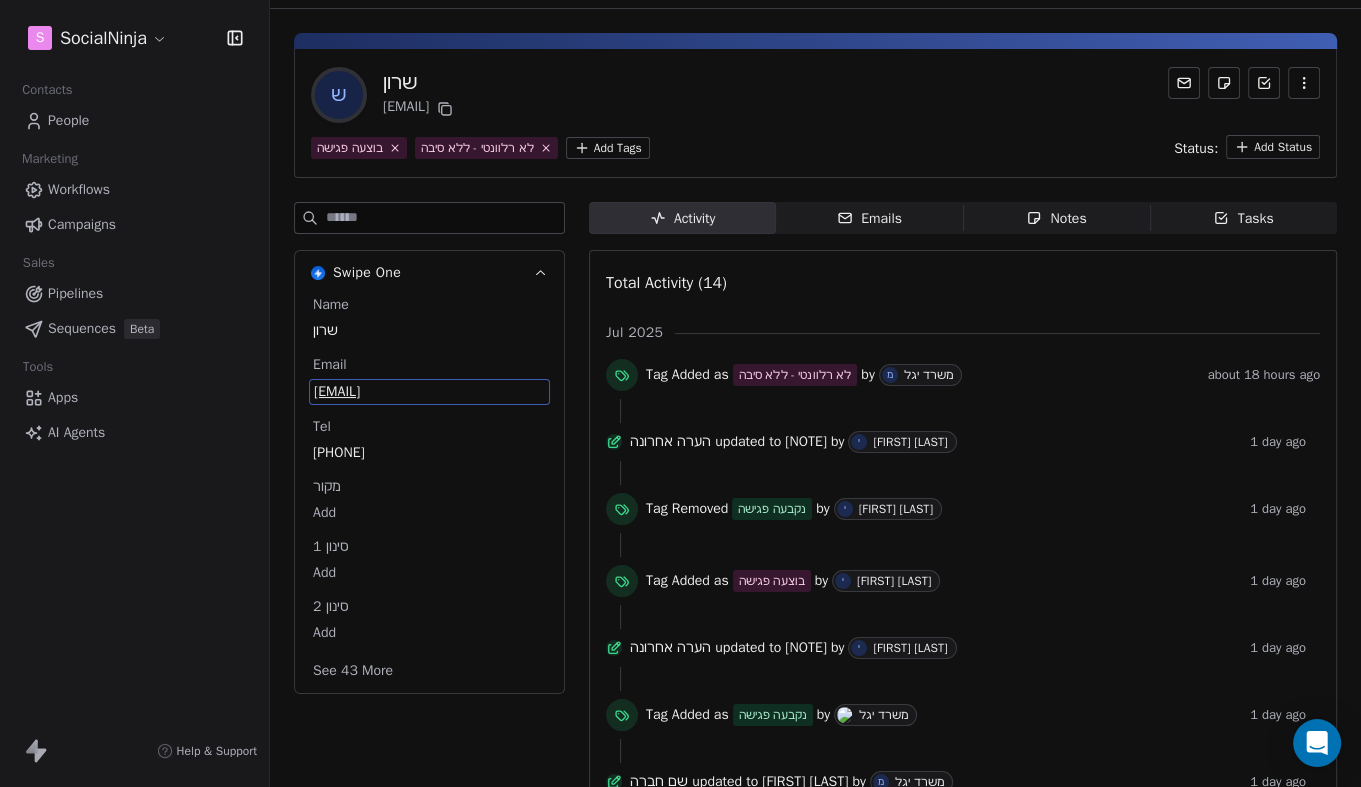 click on "Name [FIRST] Email [EMAIL] Tel [PHONE] מקור Add סינון 1 Add סינון 2 Add See   43   More" at bounding box center [429, 490] 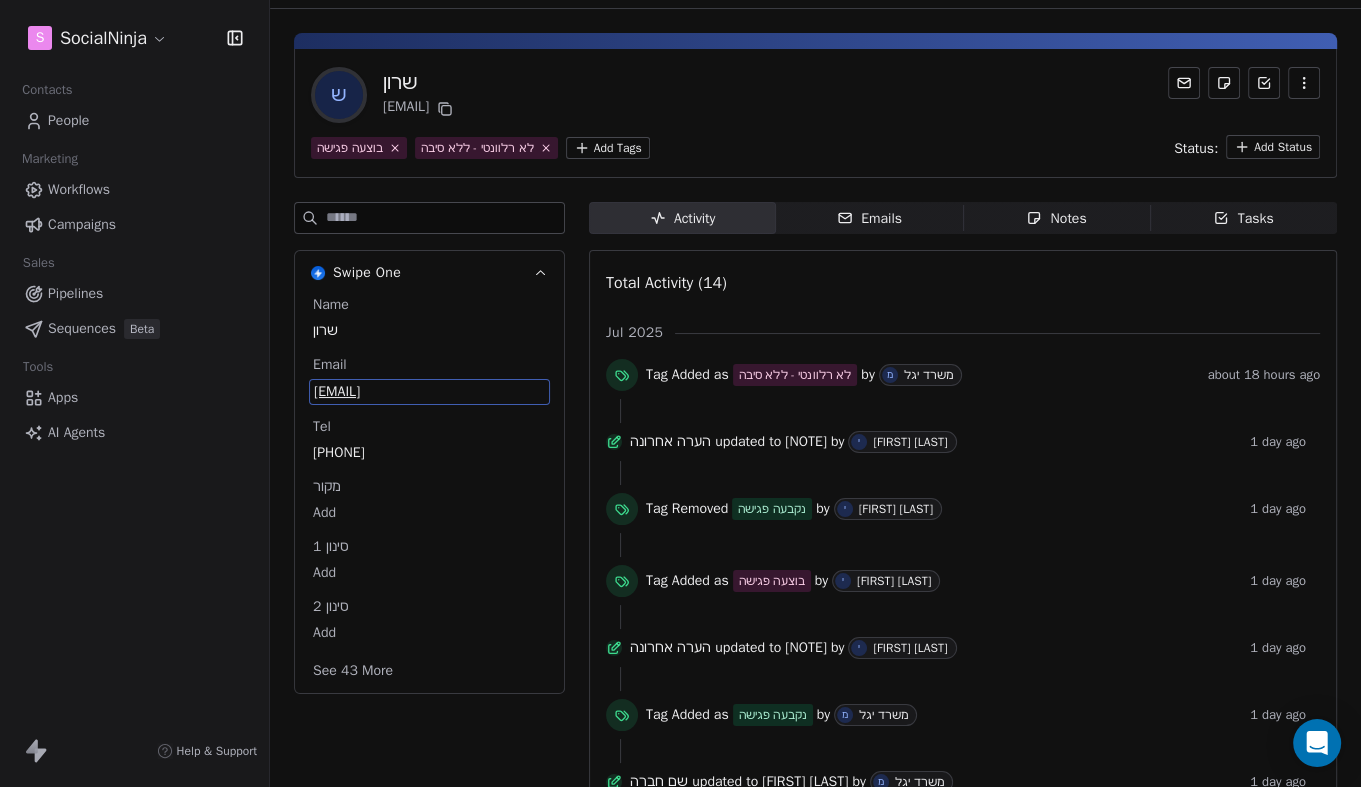 click on "[EMAIL]" at bounding box center [429, 392] 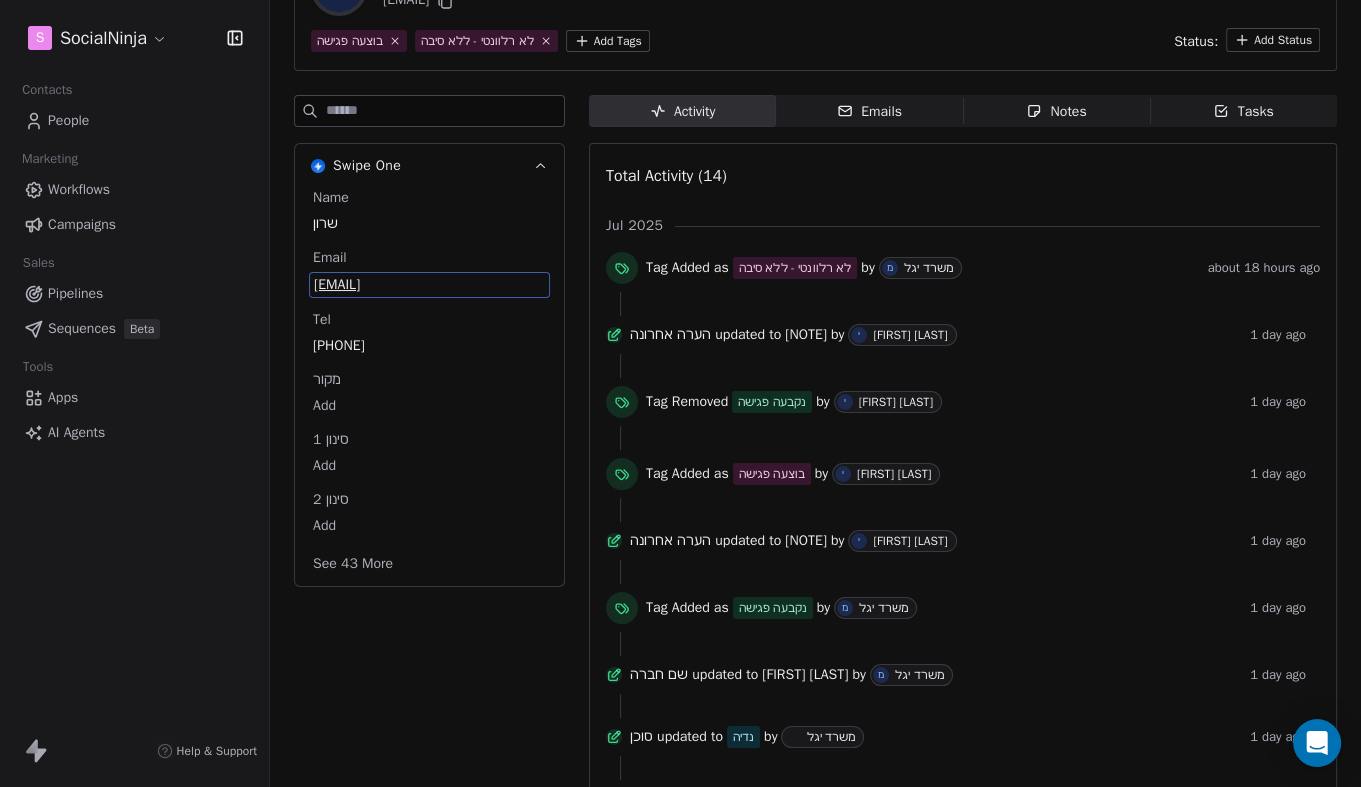 scroll, scrollTop: 0, scrollLeft: 0, axis: both 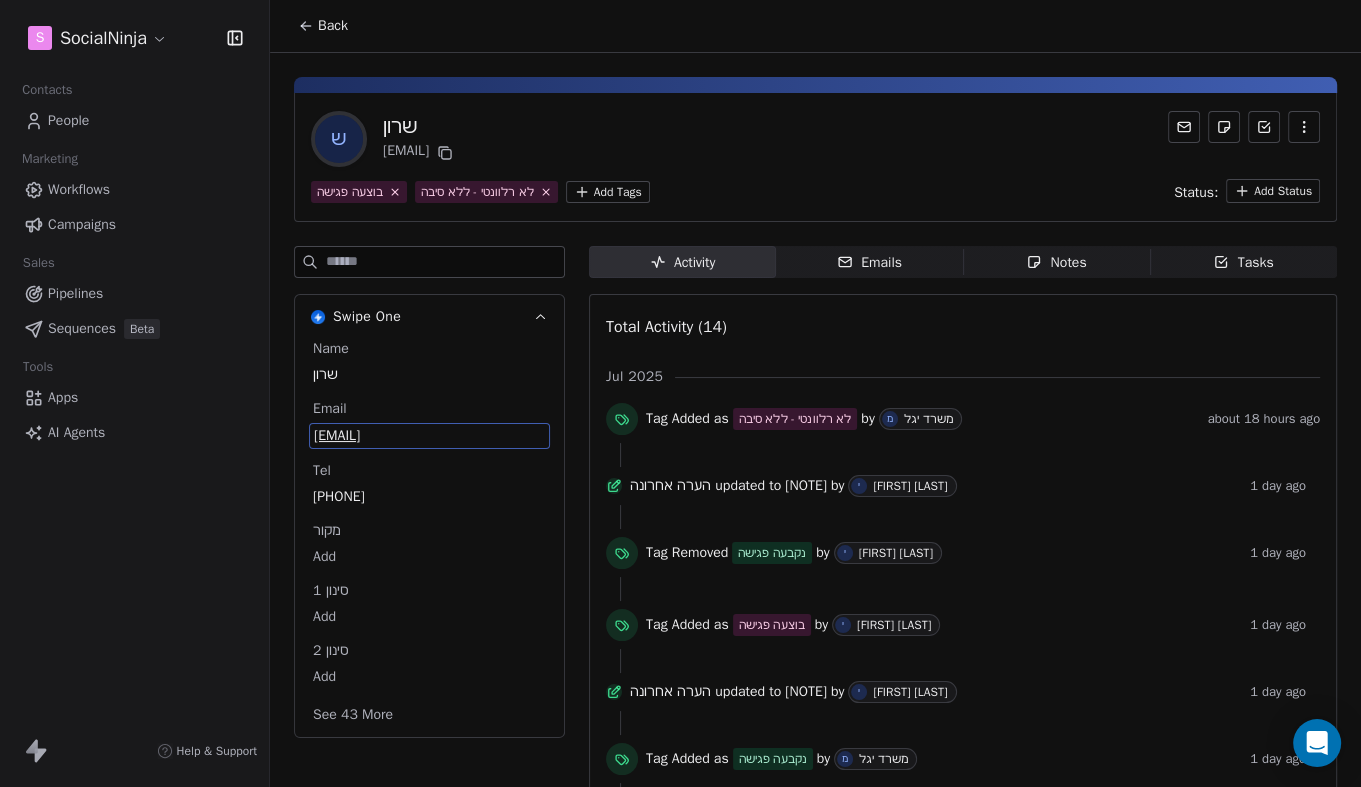 click on "[EMAIL]" at bounding box center (429, 436) 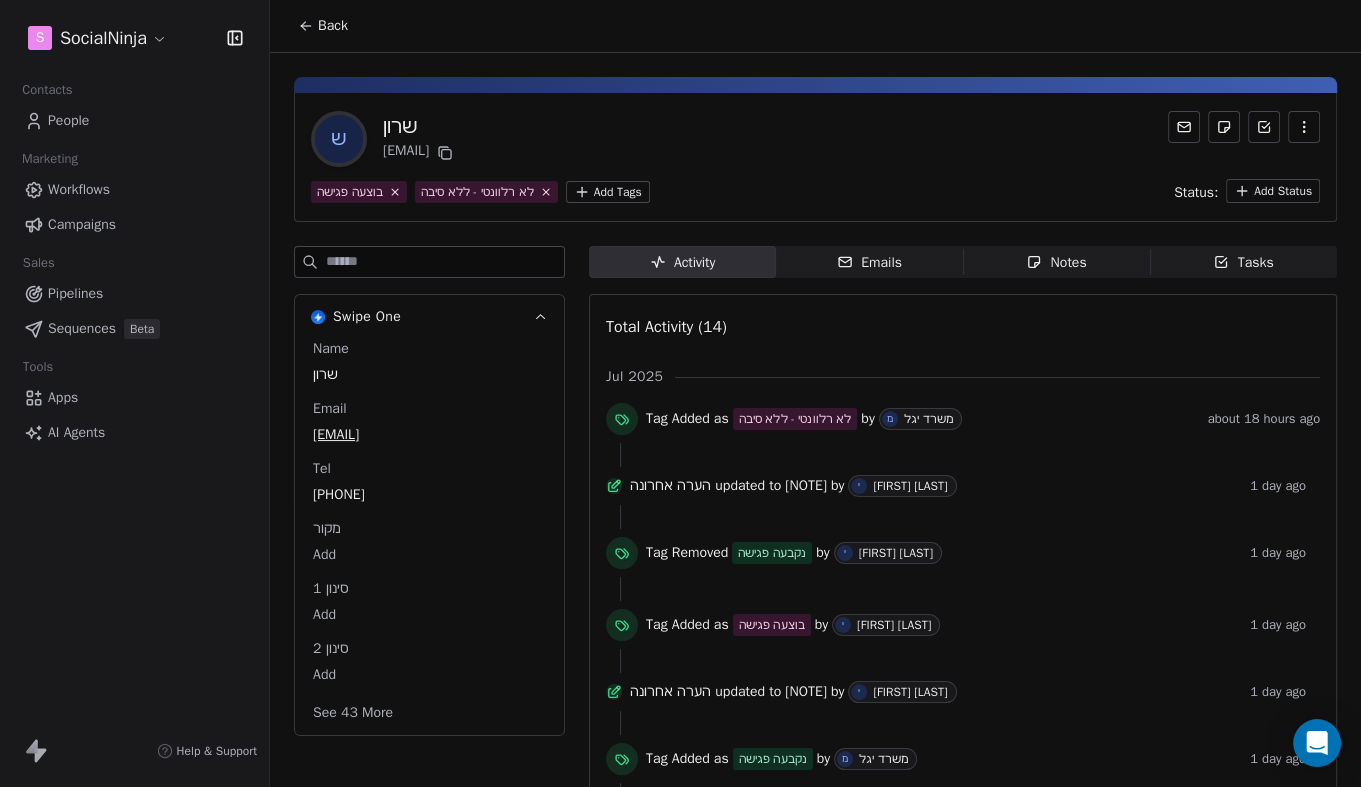 click 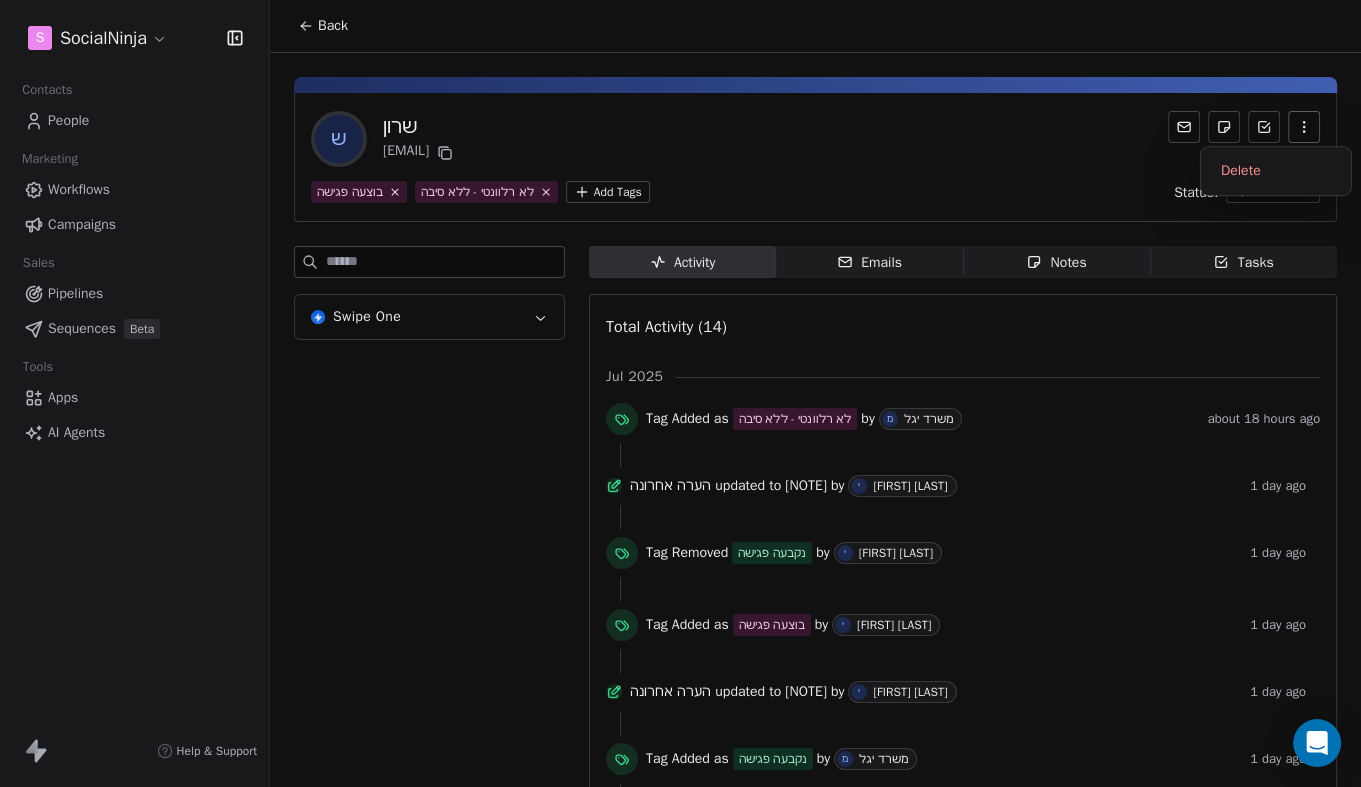 click 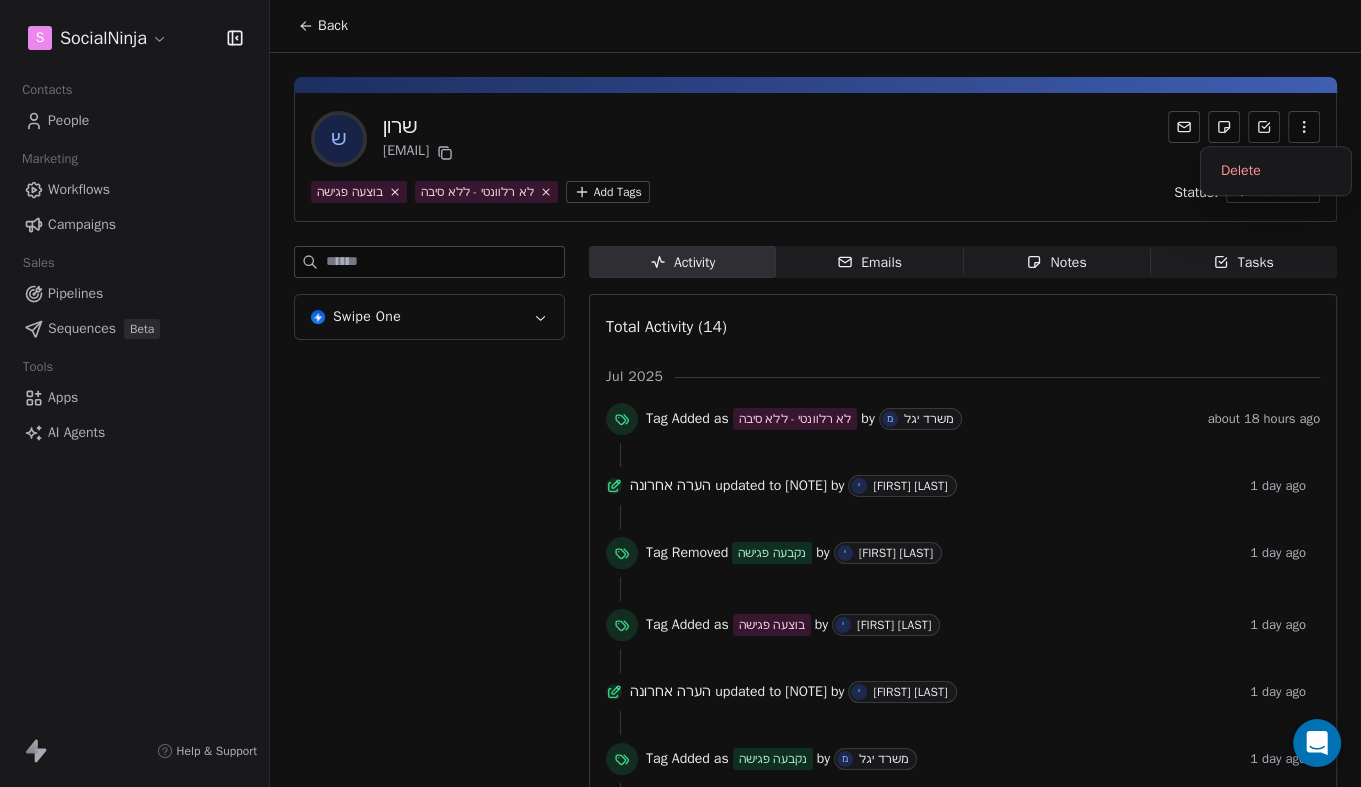 click on "ש [FIRST] [EMAIL] בוצעה פגישה לא רלוונטי - ללא סיבה  Add Tags Status:   Add Status" at bounding box center [815, 157] 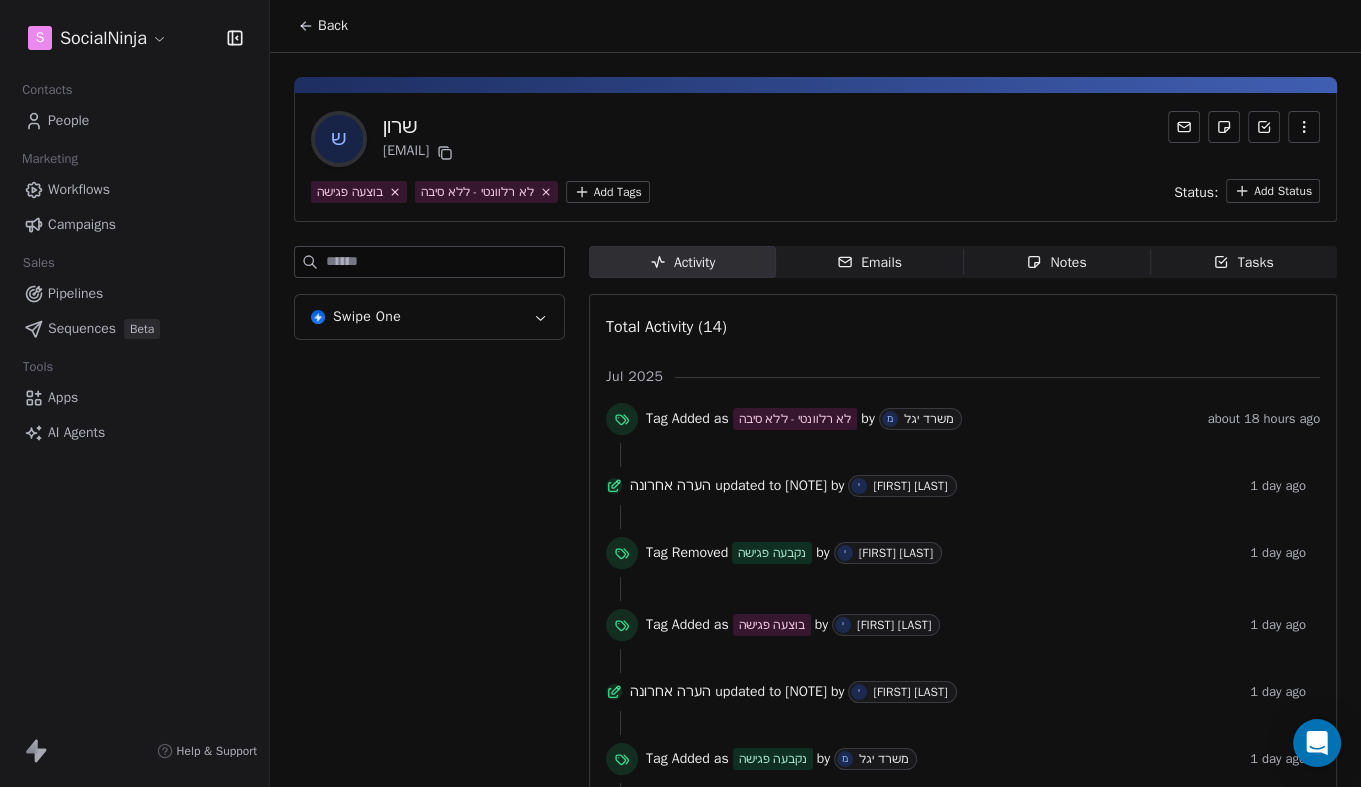 click on "ש" at bounding box center [339, 139] 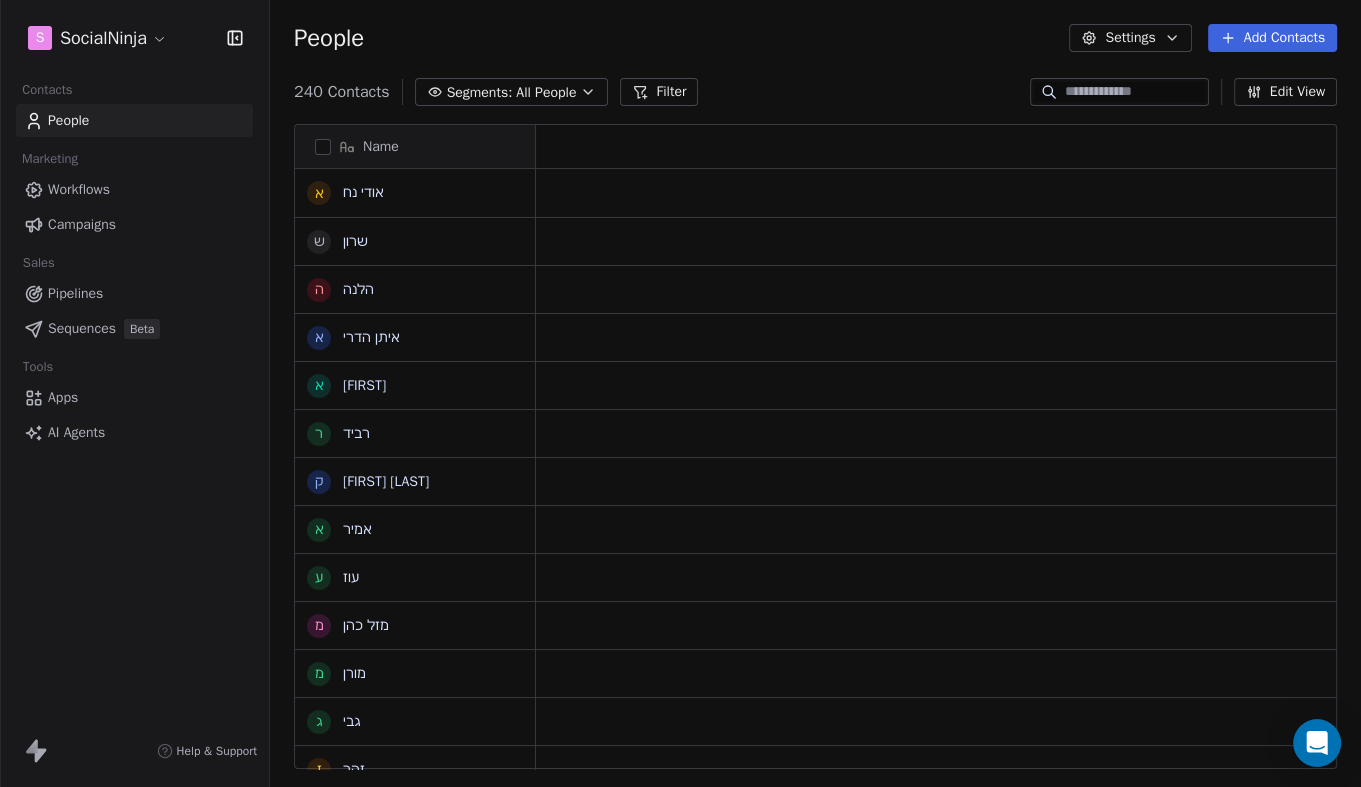 scroll, scrollTop: 692, scrollLeft: 1090, axis: both 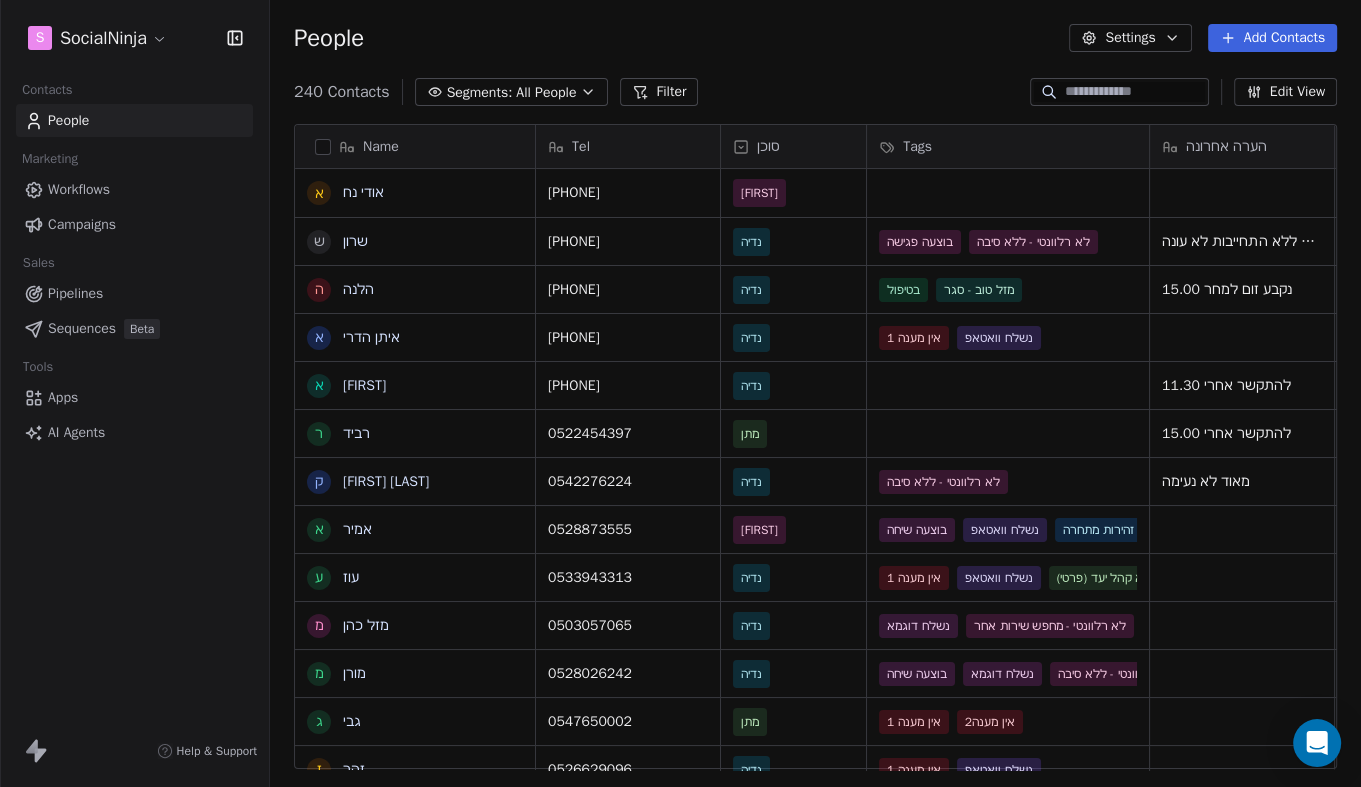 click at bounding box center [1135, 92] 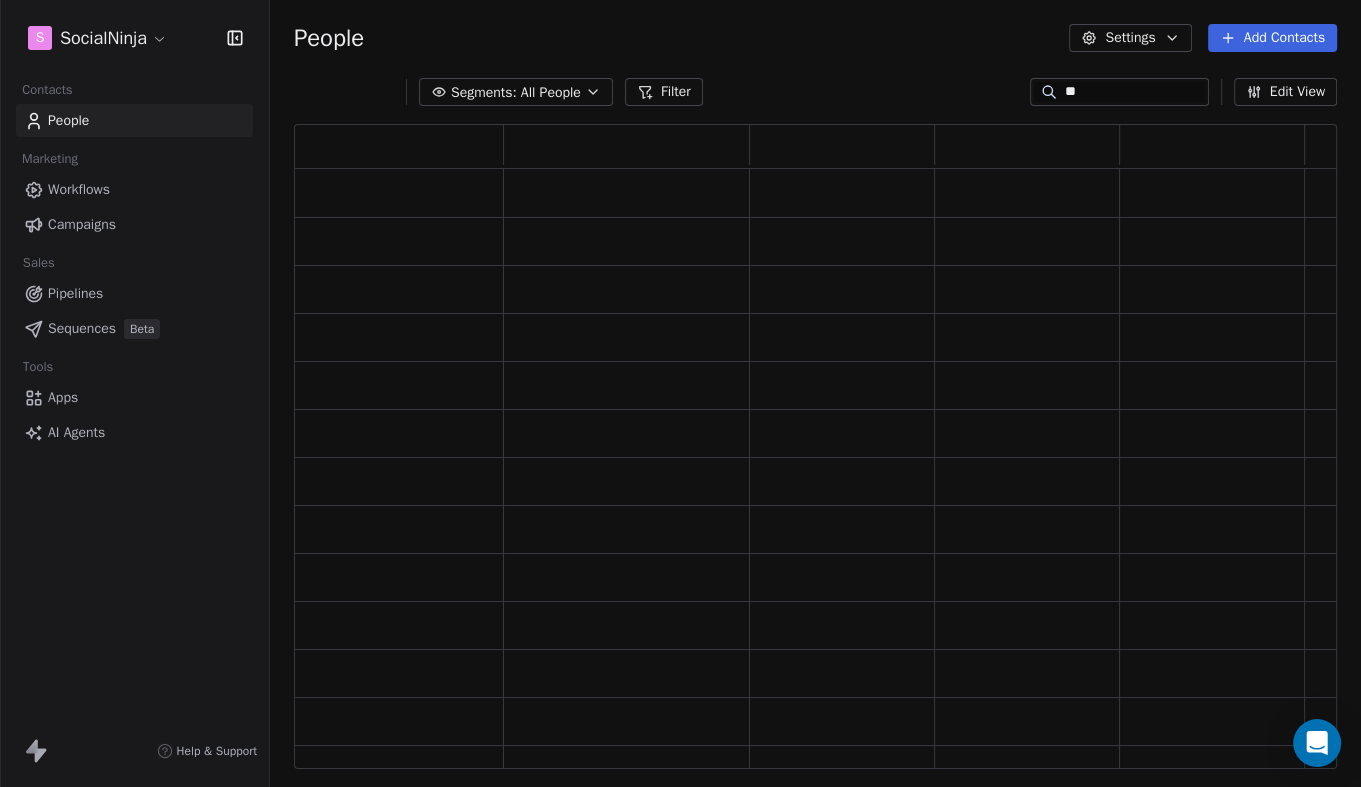 scroll, scrollTop: 1, scrollLeft: 1, axis: both 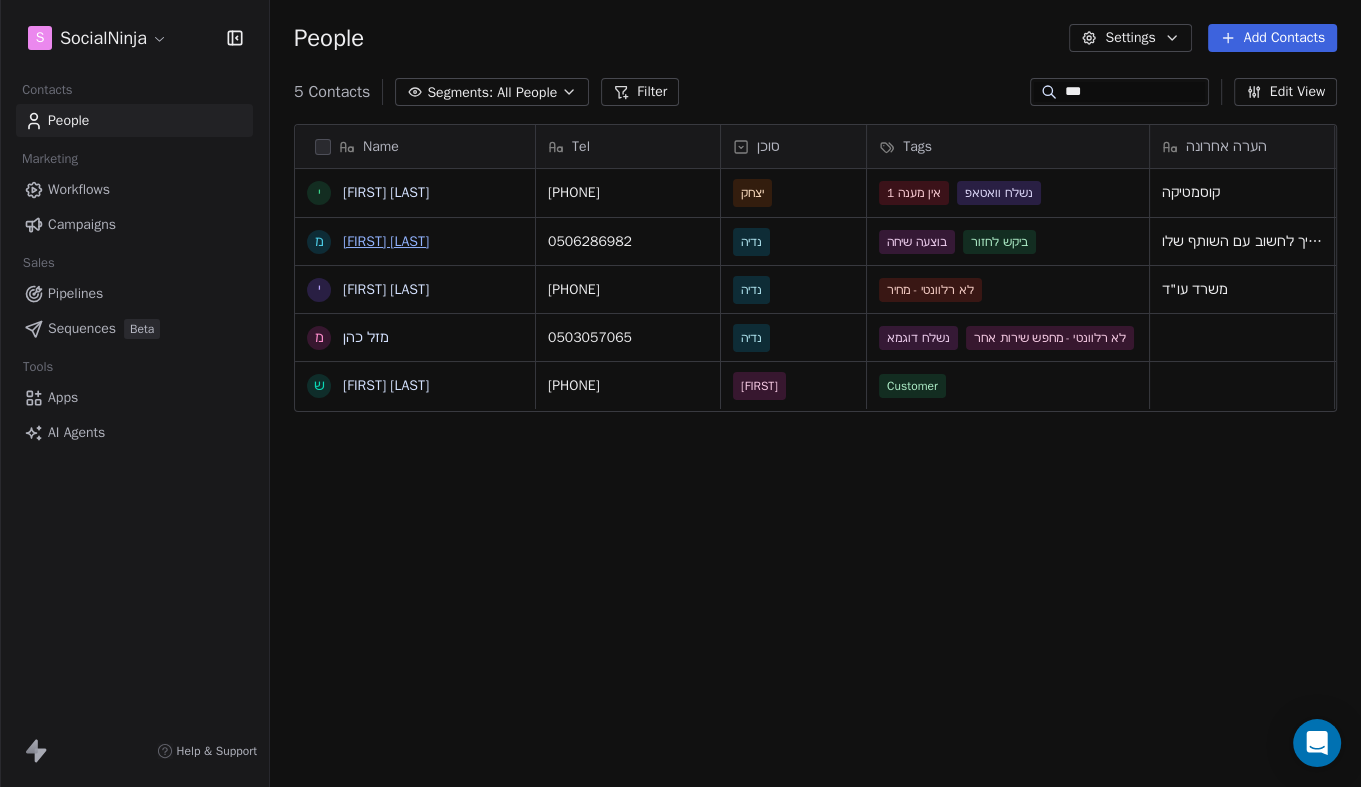 click on "[FIRST] [LAST]" at bounding box center [386, 241] 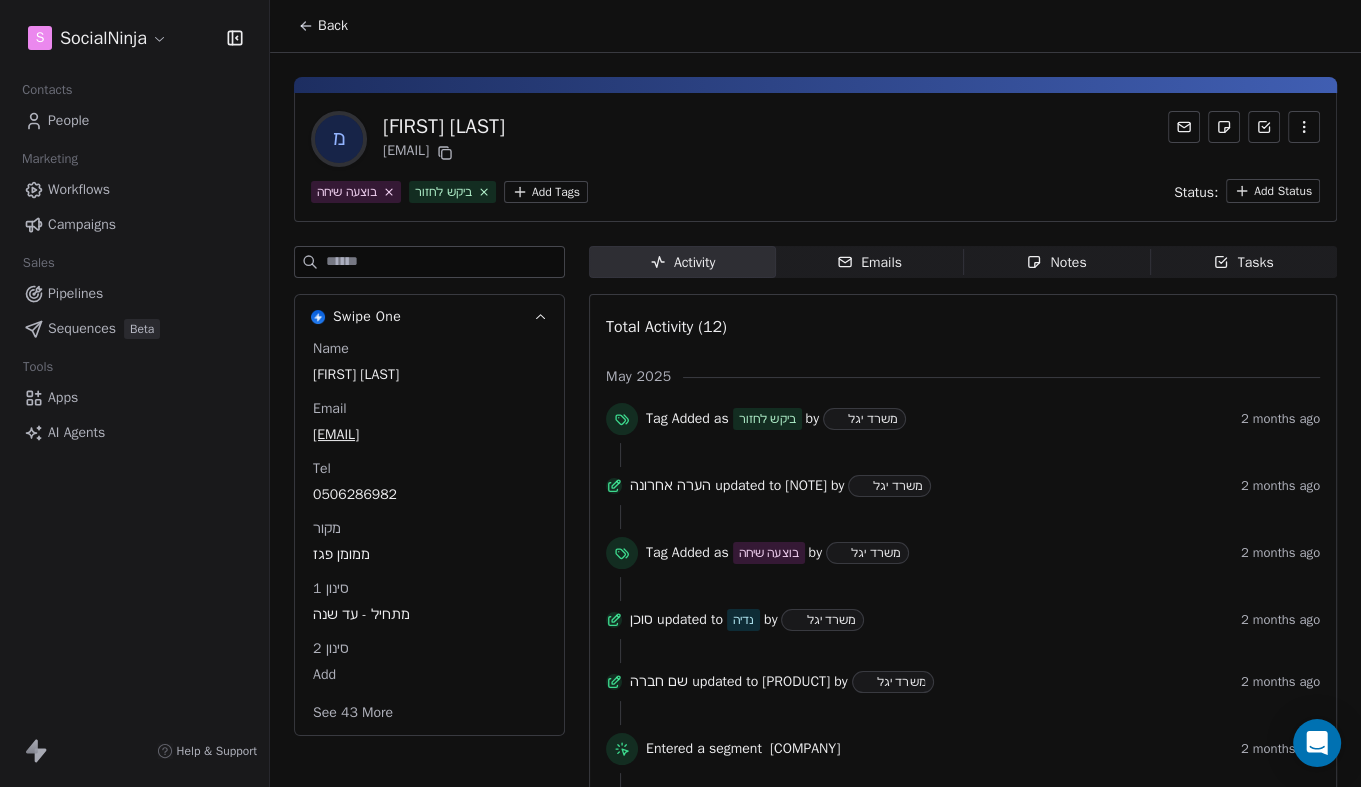 scroll, scrollTop: 0, scrollLeft: 0, axis: both 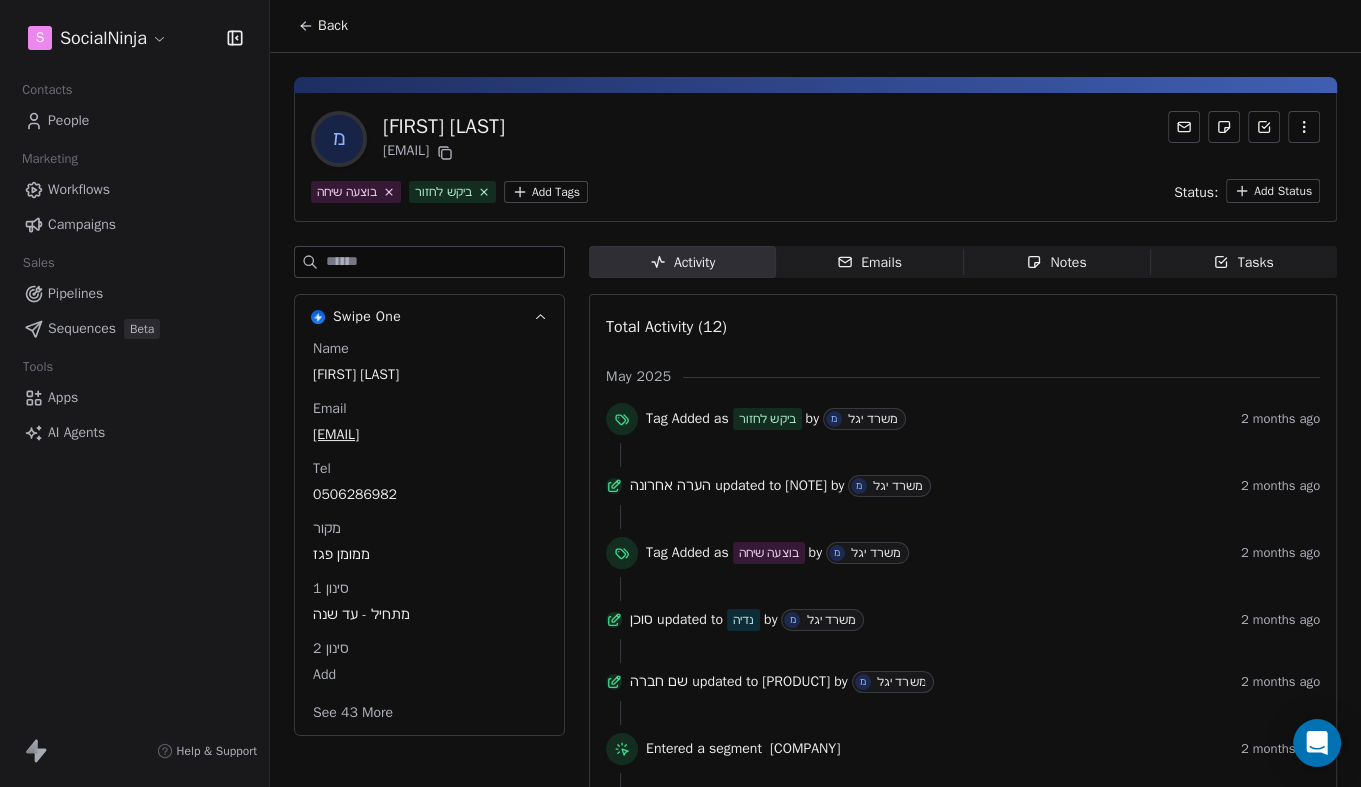 click on "Activity" at bounding box center (682, 262) 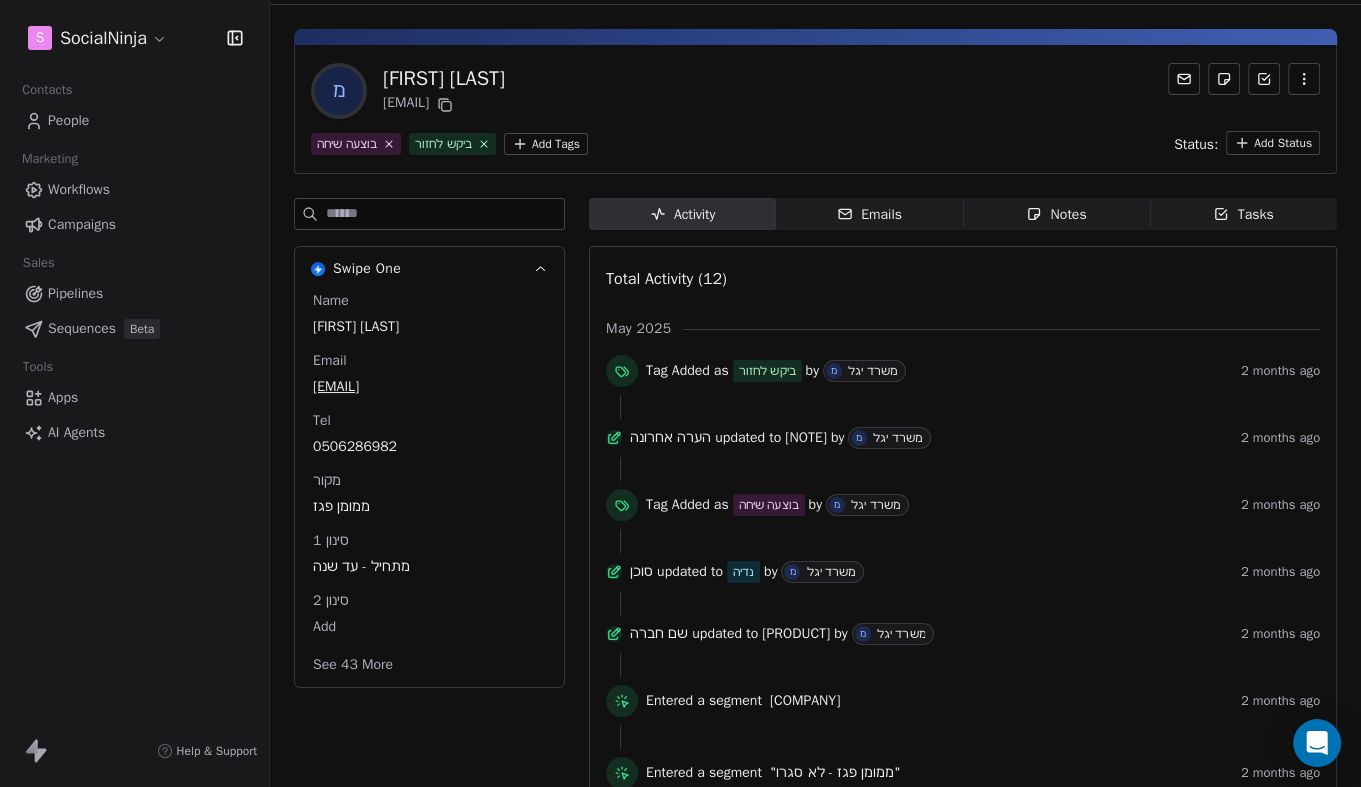 scroll, scrollTop: 0, scrollLeft: 0, axis: both 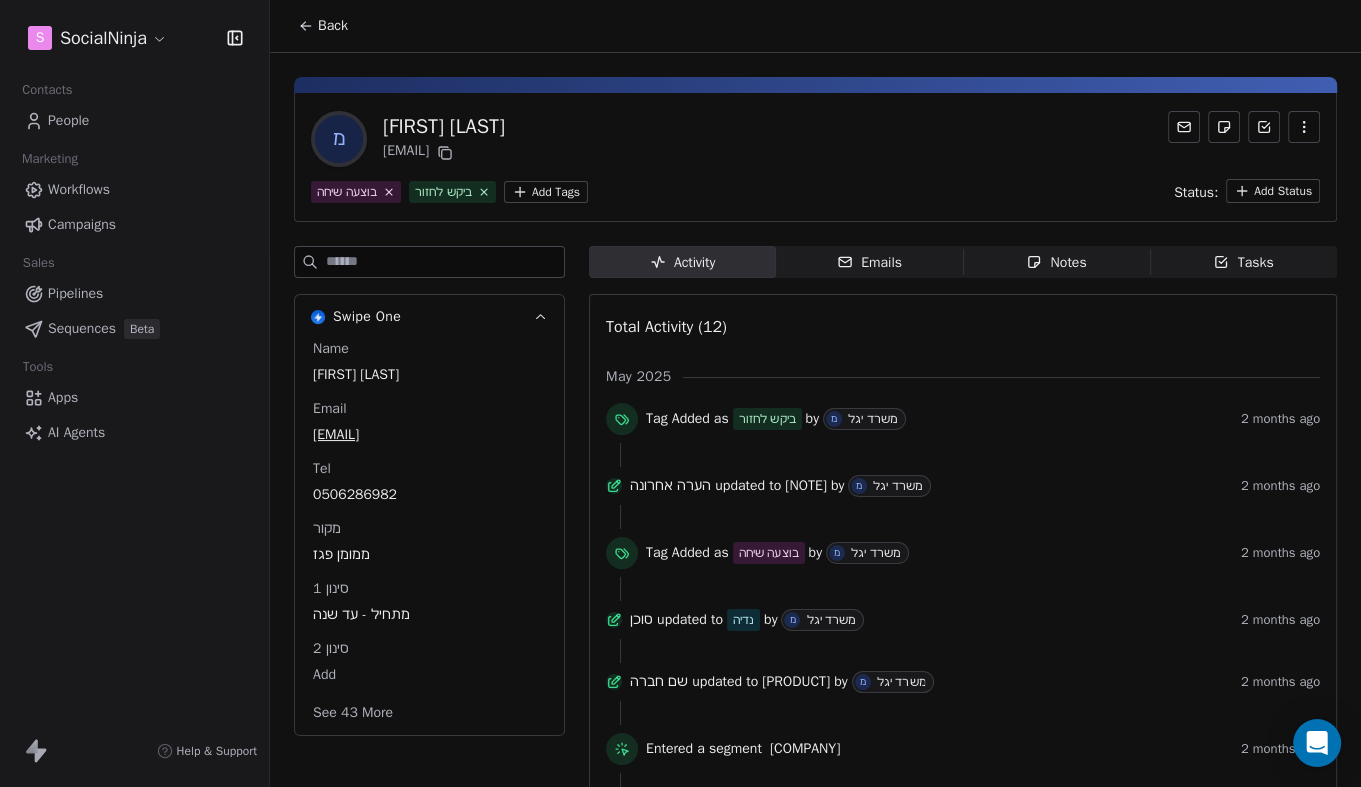 click on "Notes" at bounding box center [1056, 262] 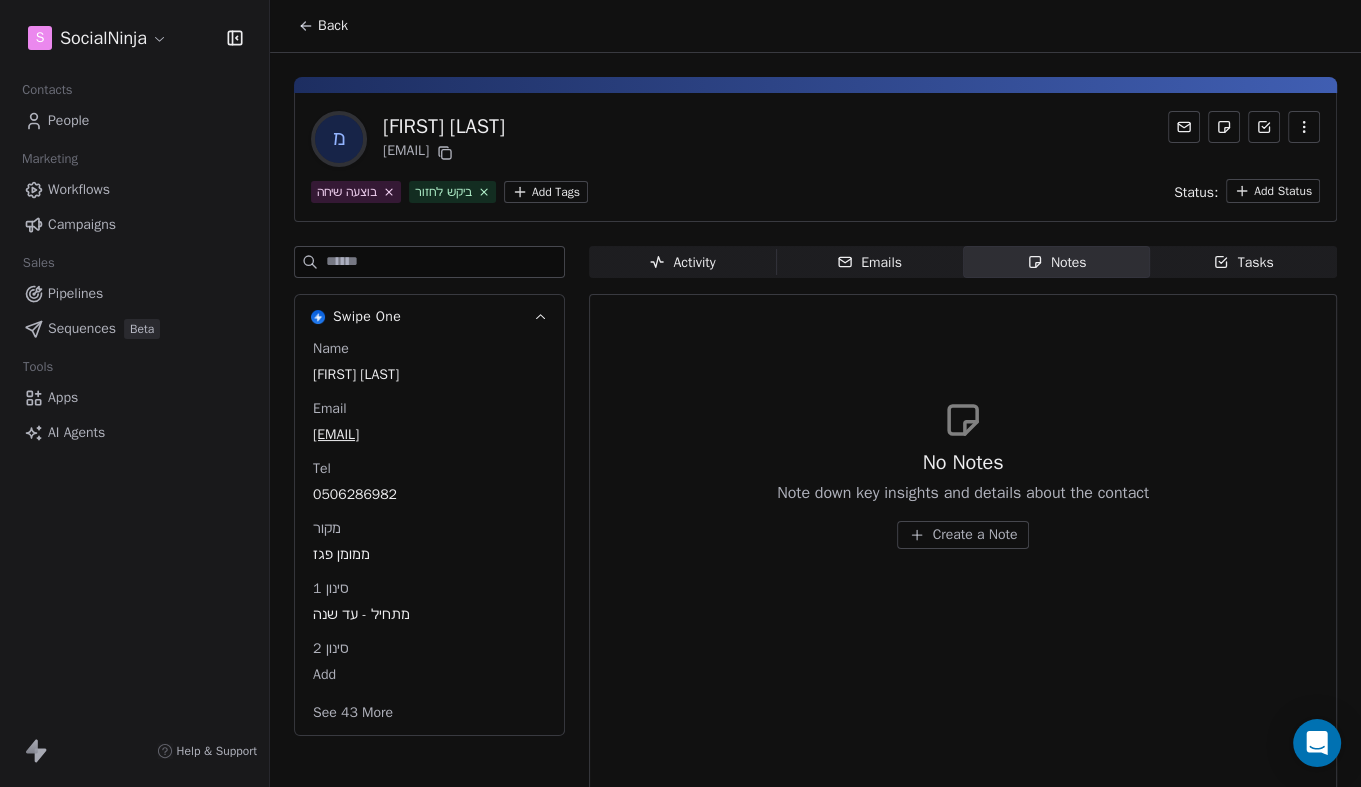 scroll, scrollTop: 0, scrollLeft: 0, axis: both 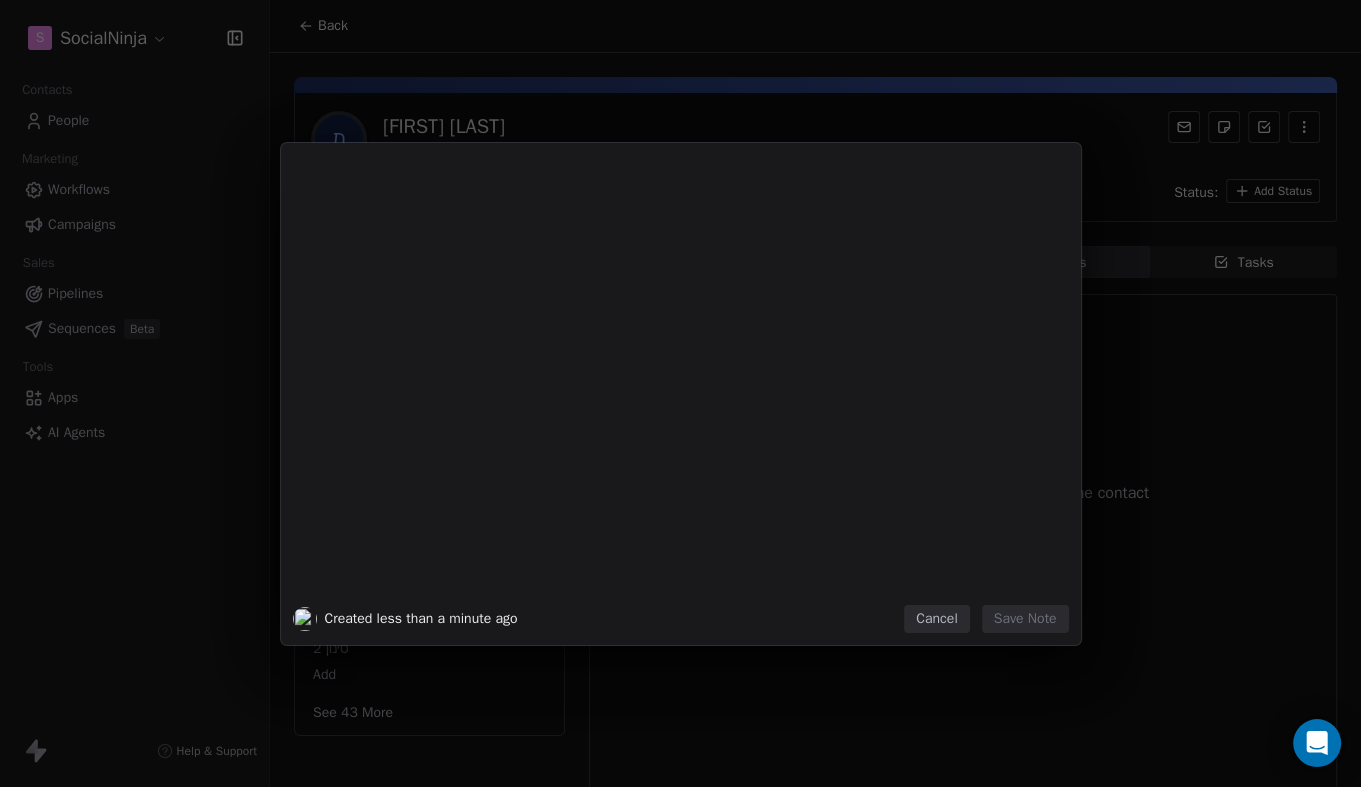 type 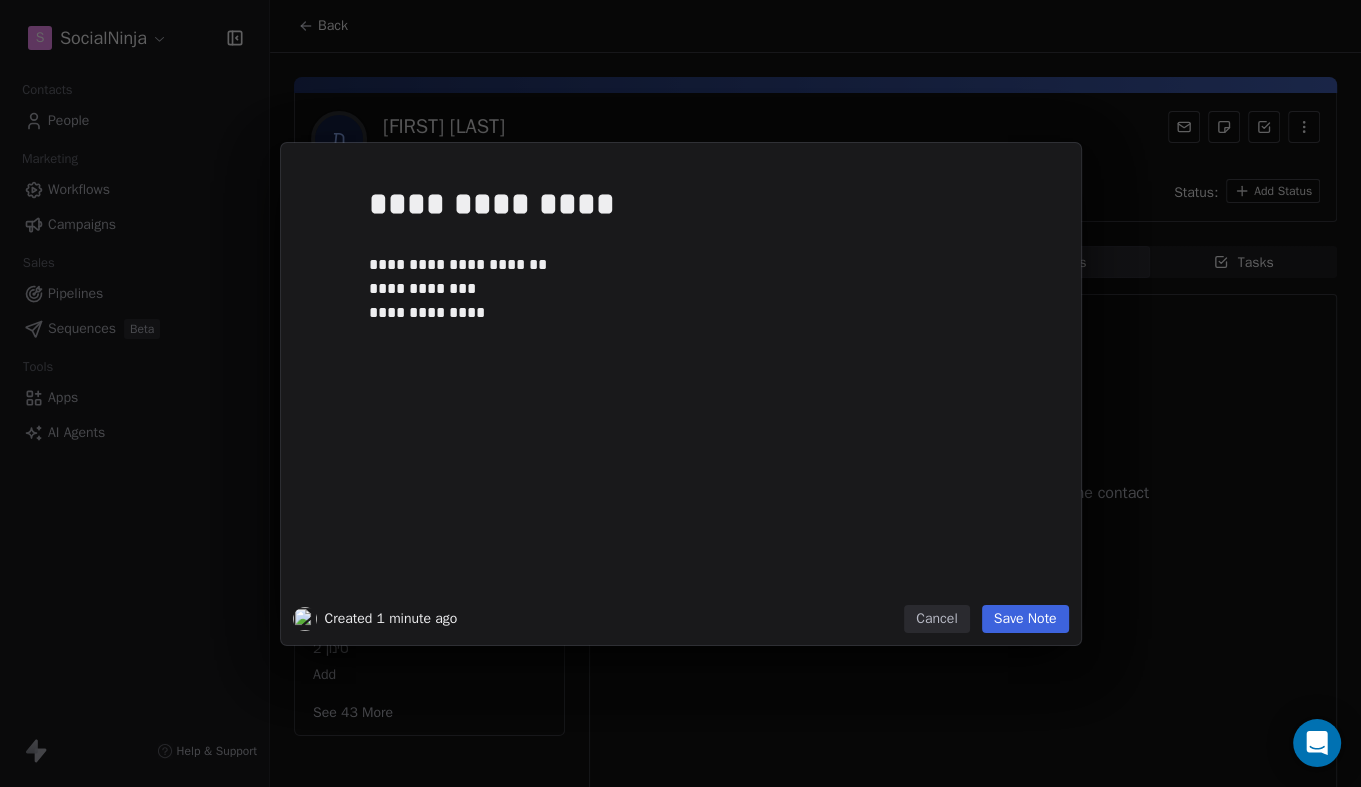 click on "Save Note" at bounding box center [1025, 619] 